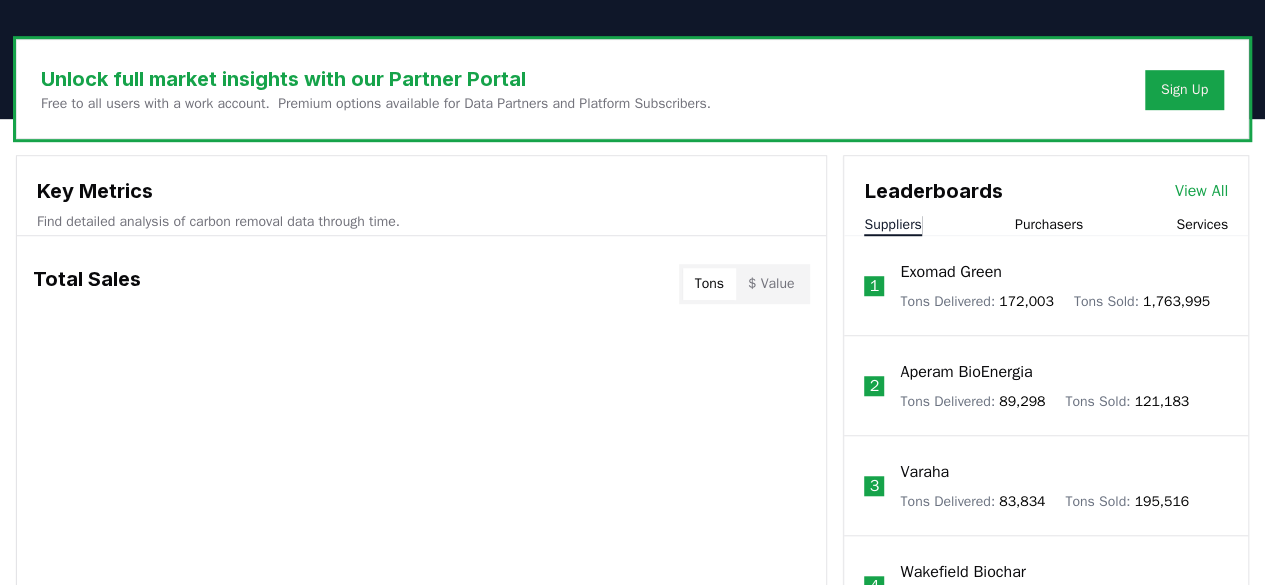 scroll, scrollTop: 580, scrollLeft: 0, axis: vertical 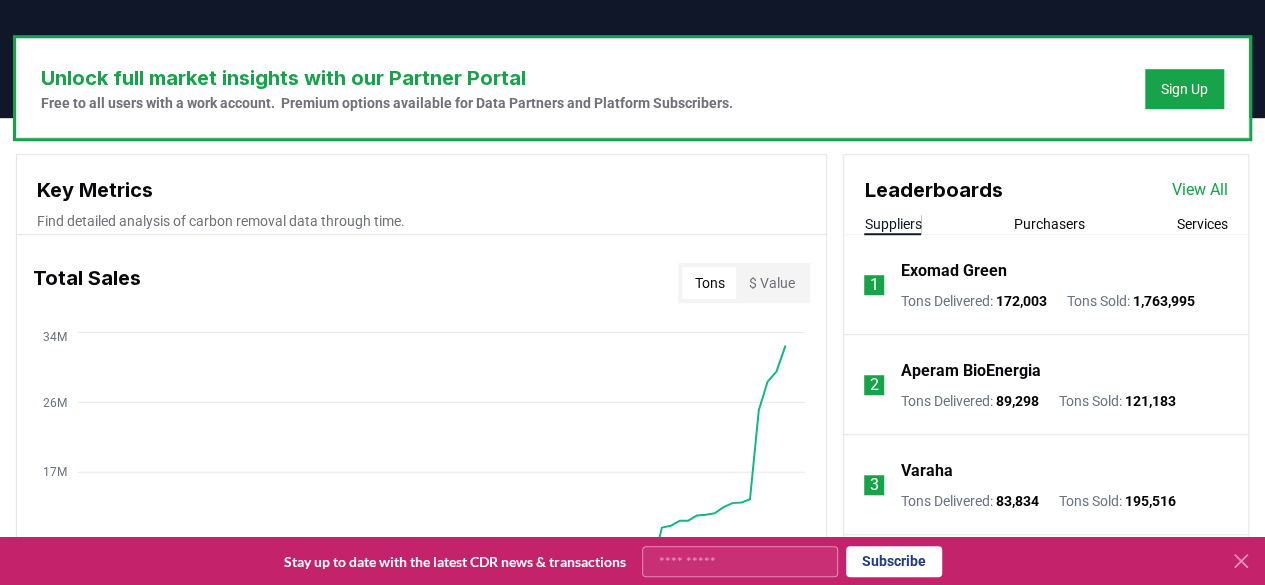 click on "View All" at bounding box center (1200, 190) 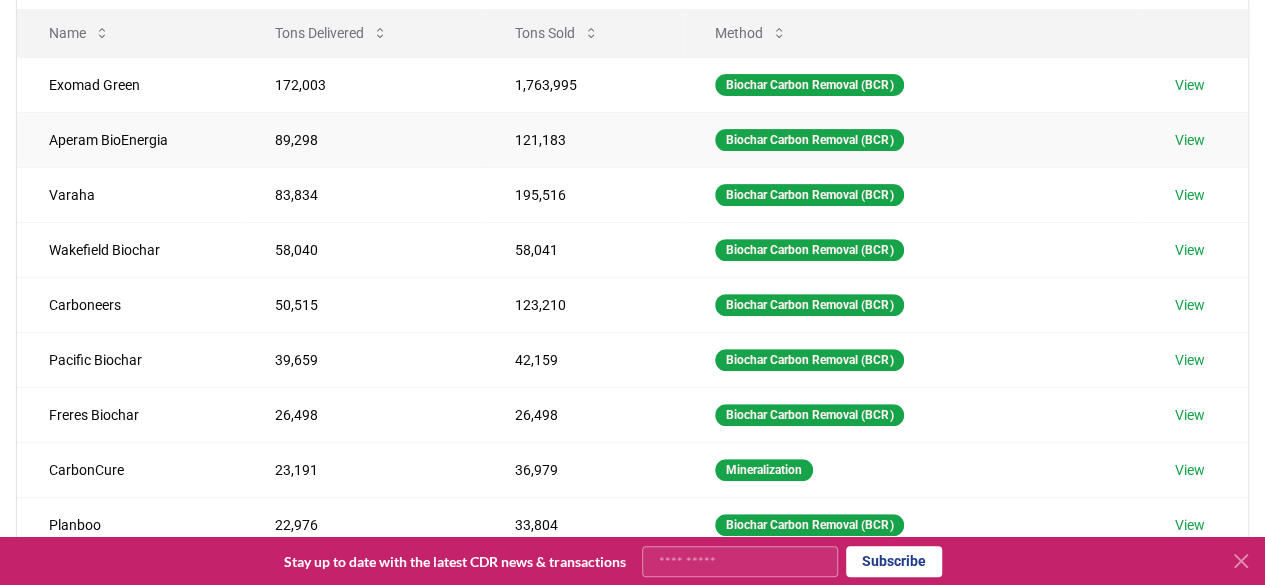 scroll, scrollTop: 4, scrollLeft: 0, axis: vertical 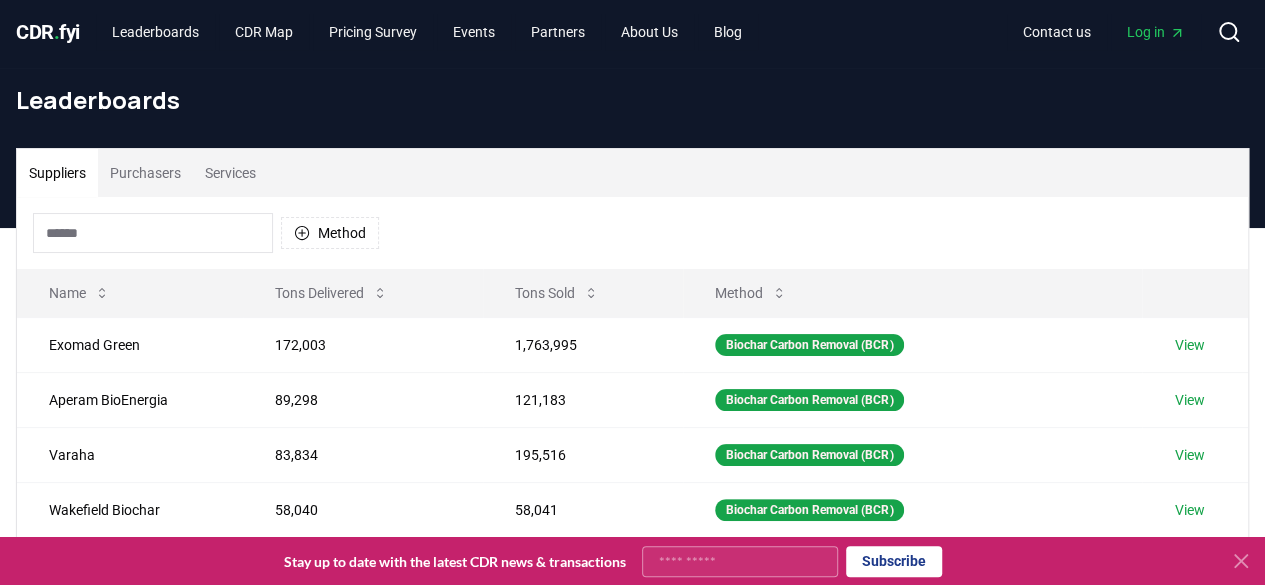 click on "Purchasers" at bounding box center [145, 173] 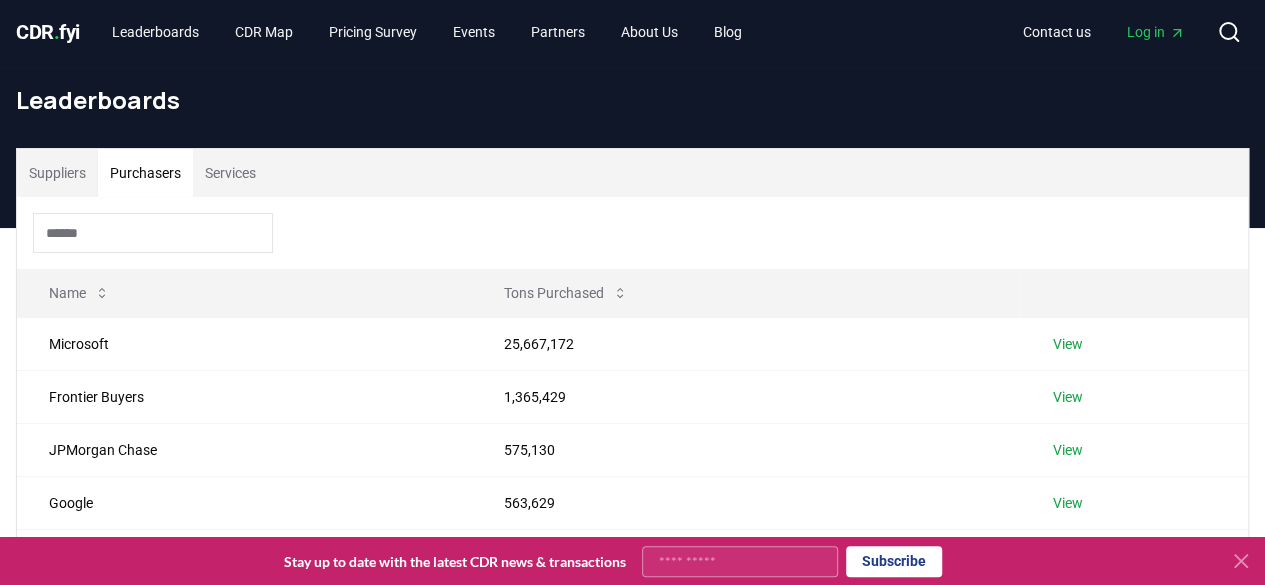 click 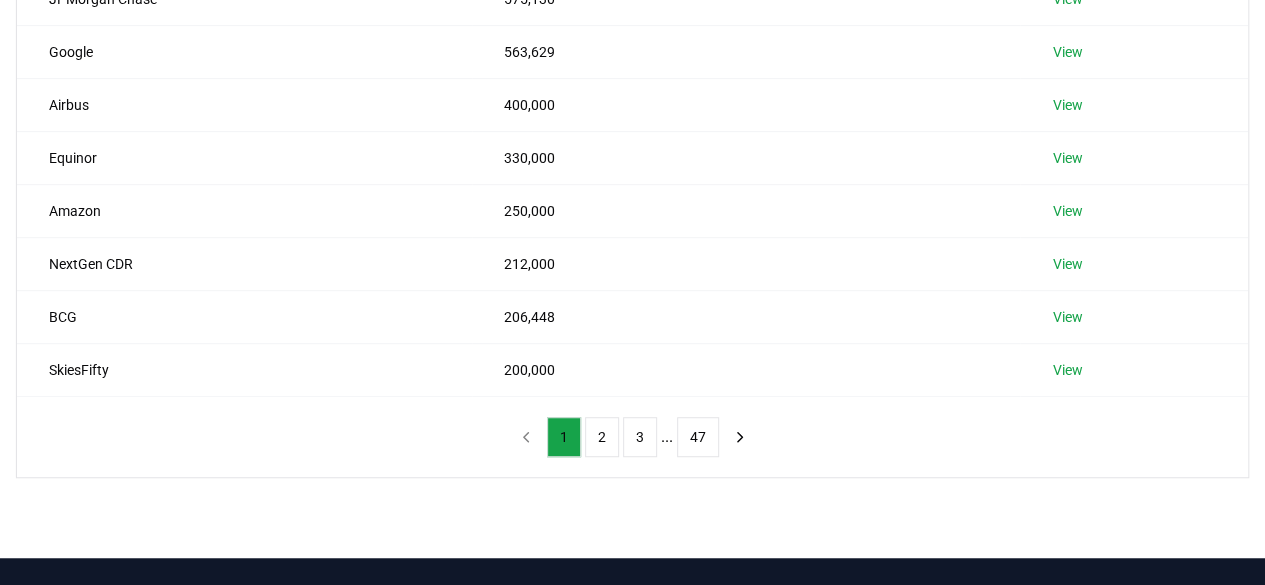 scroll, scrollTop: 464, scrollLeft: 0, axis: vertical 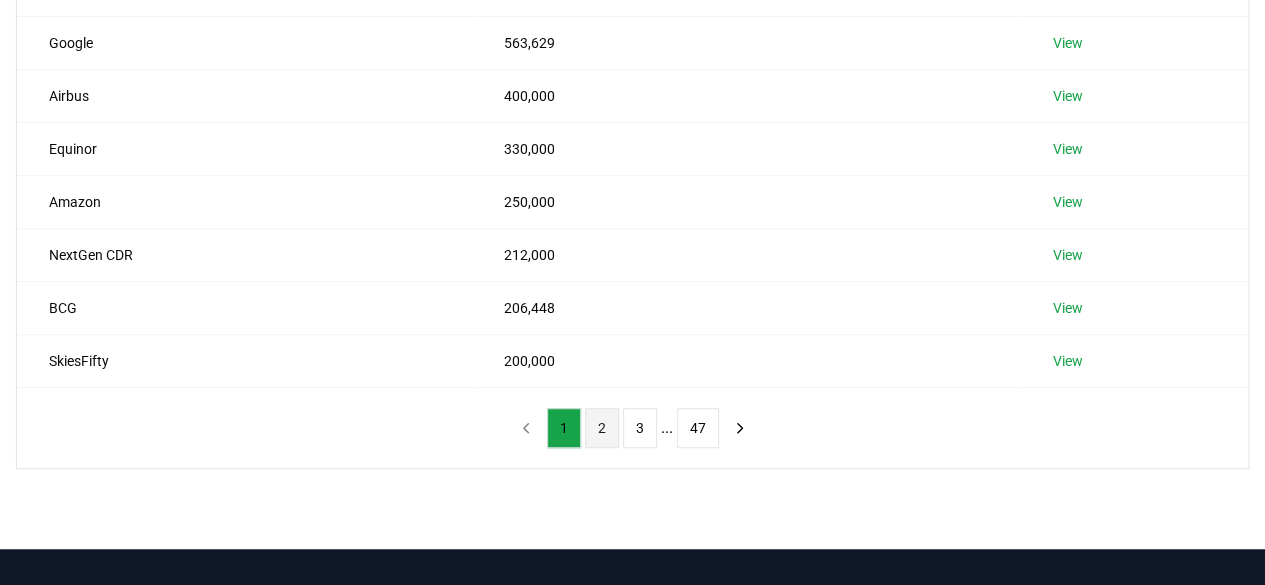 click on "2" at bounding box center (602, 428) 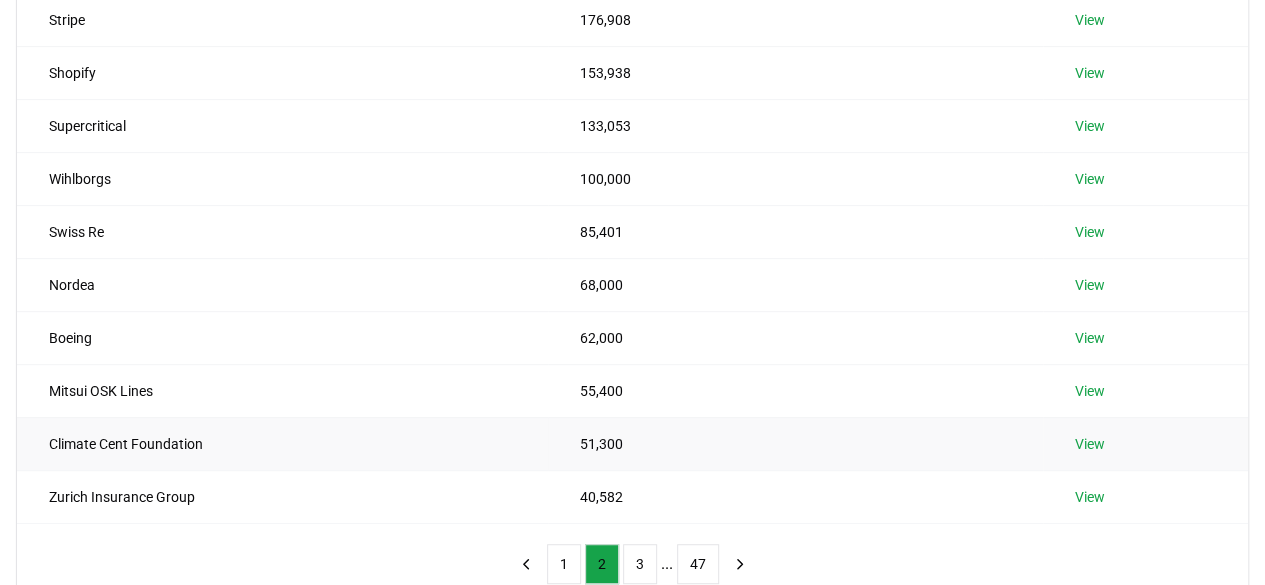 scroll, scrollTop: 289, scrollLeft: 0, axis: vertical 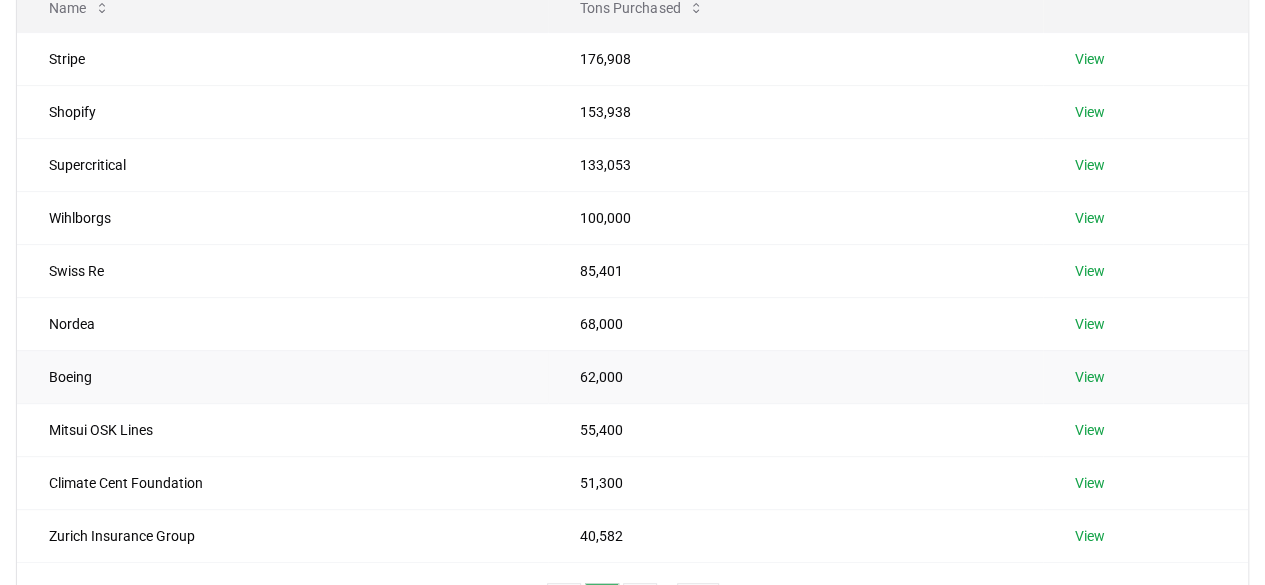 click on "Boeing" at bounding box center (282, 376) 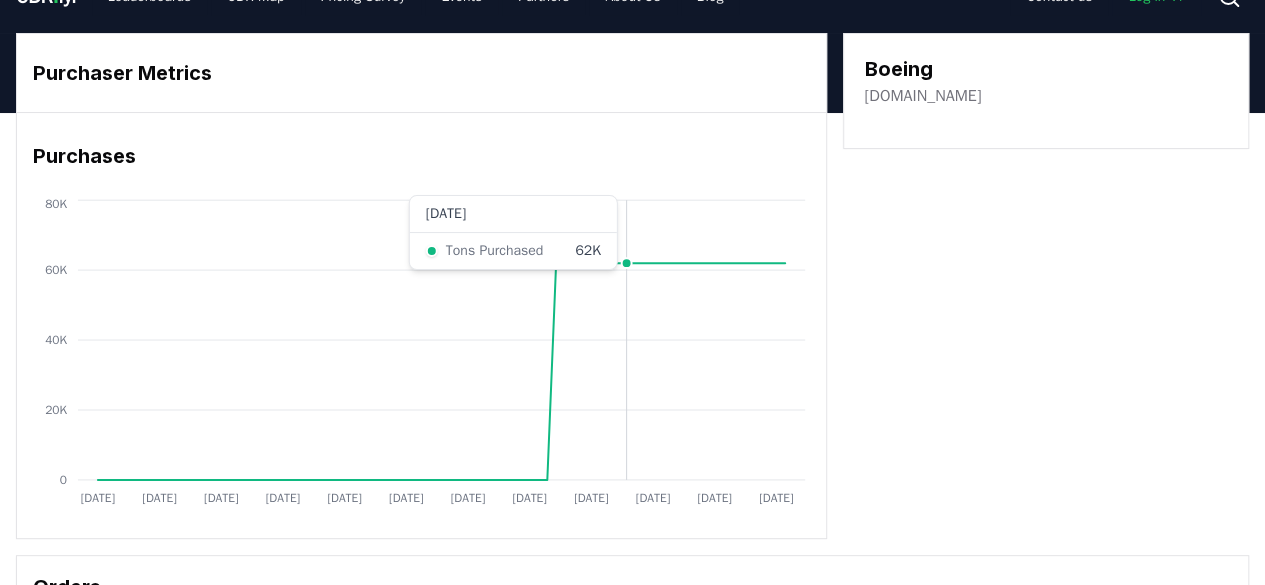 scroll, scrollTop: 42, scrollLeft: 0, axis: vertical 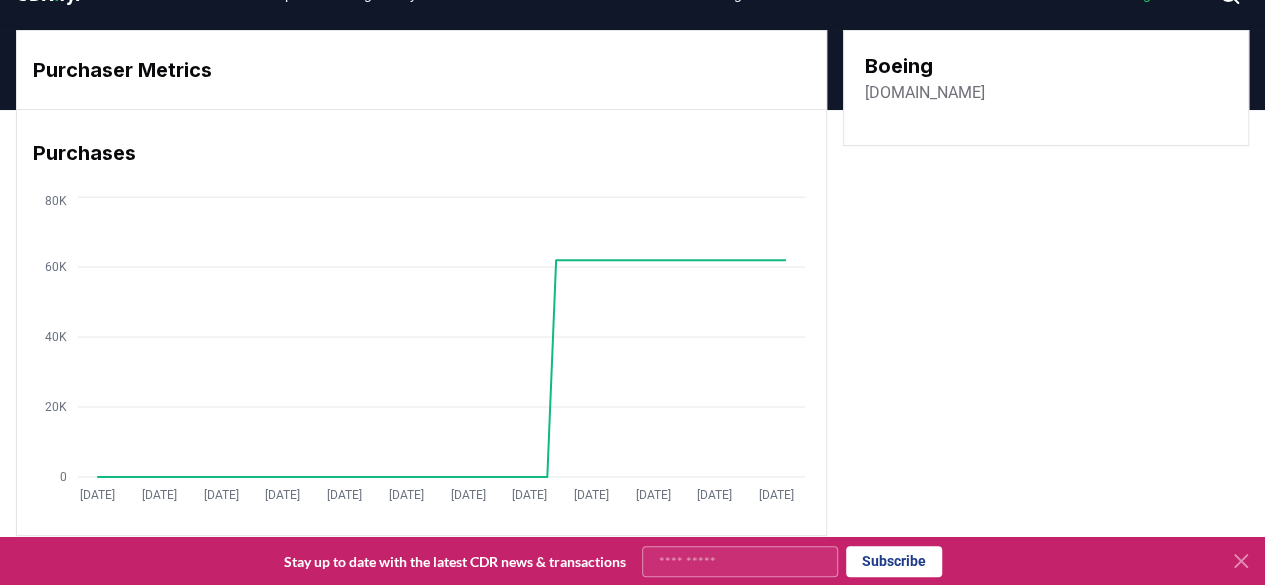 click on "[DOMAIN_NAME]" at bounding box center [924, 93] 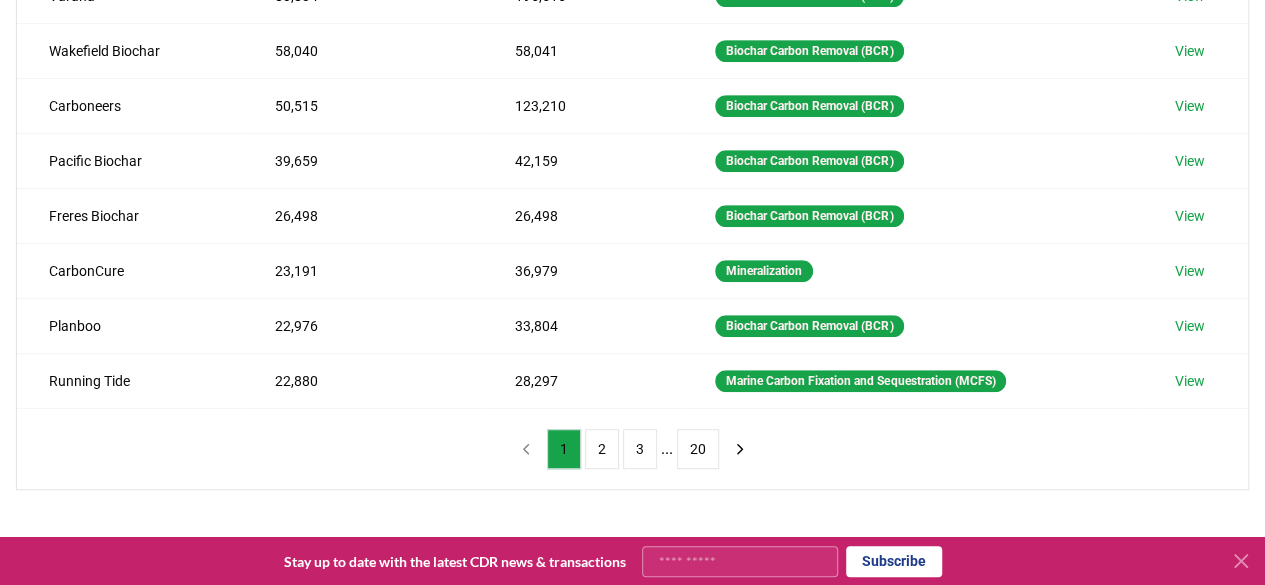 scroll, scrollTop: 506, scrollLeft: 0, axis: vertical 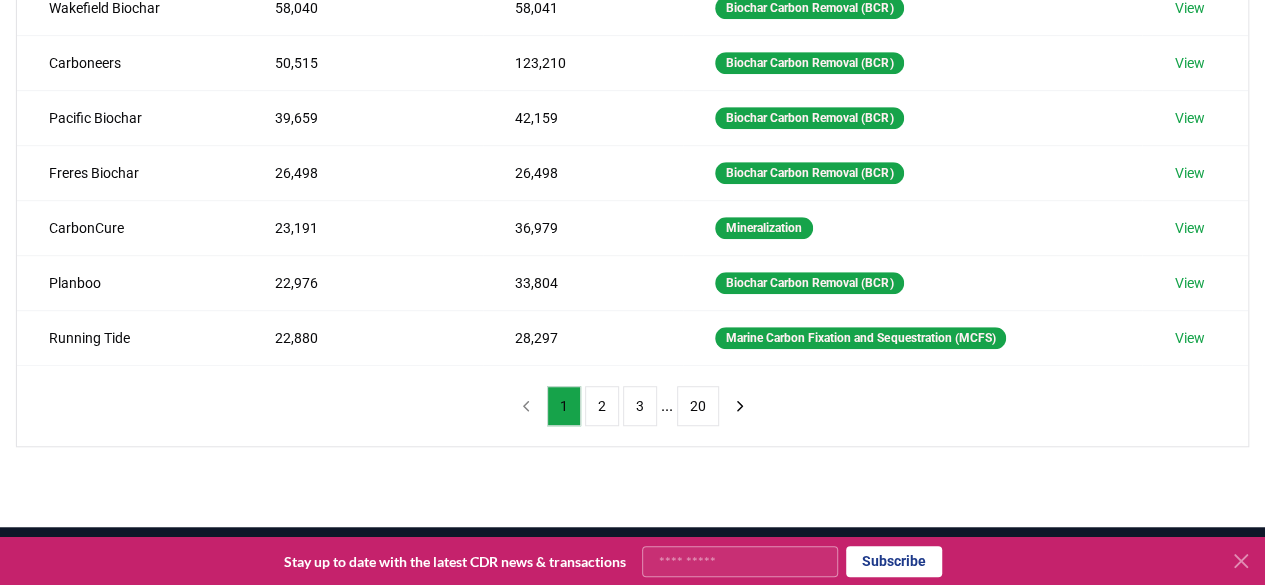 click on "1 2 3 ... 20" at bounding box center (633, 406) 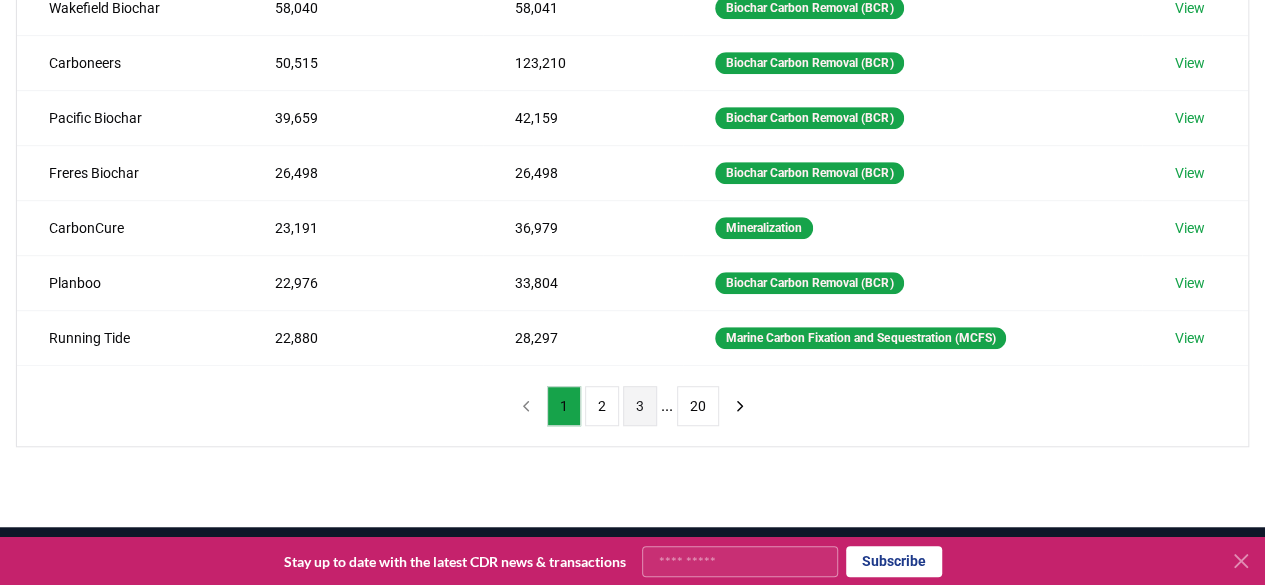 click on "3" at bounding box center [640, 406] 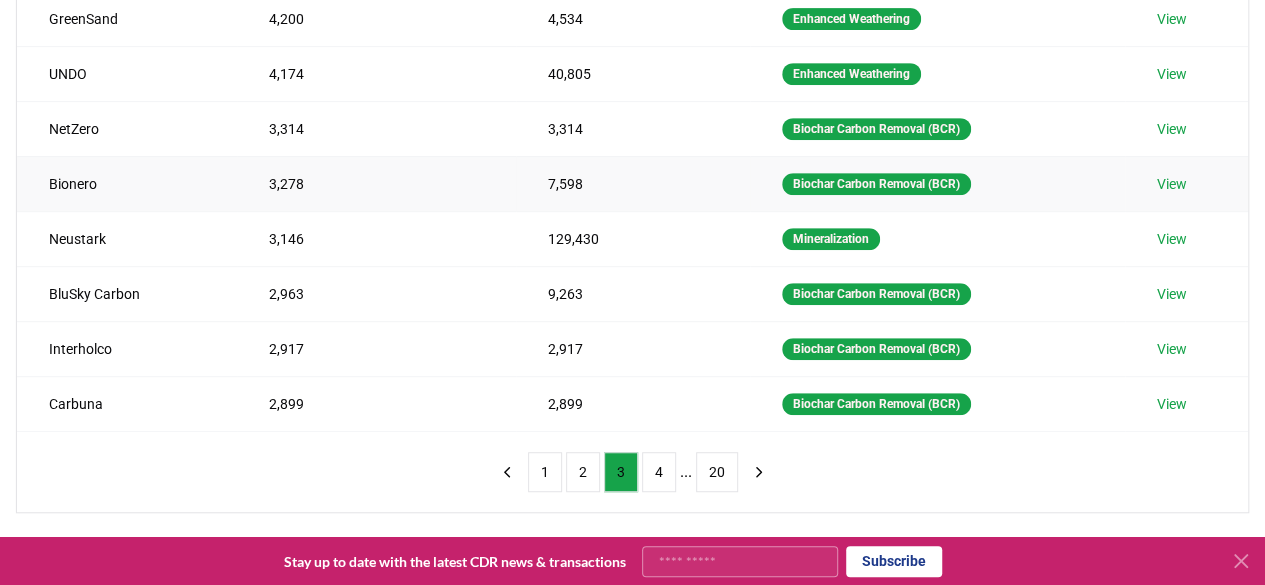 scroll, scrollTop: 442, scrollLeft: 0, axis: vertical 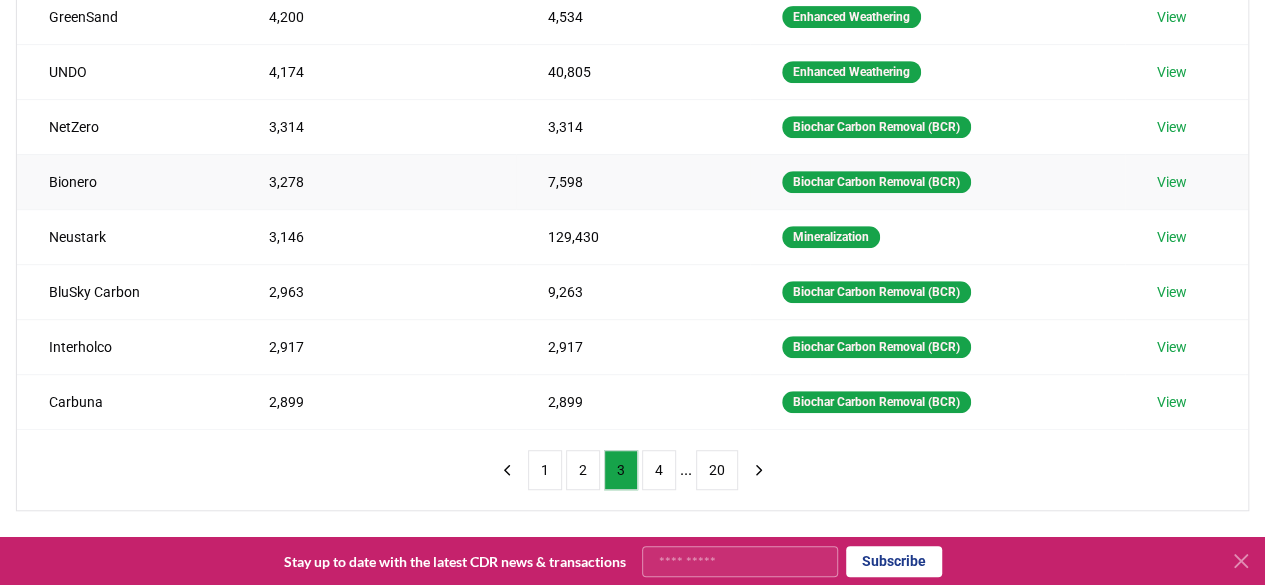 click on "Bionero" at bounding box center [127, 181] 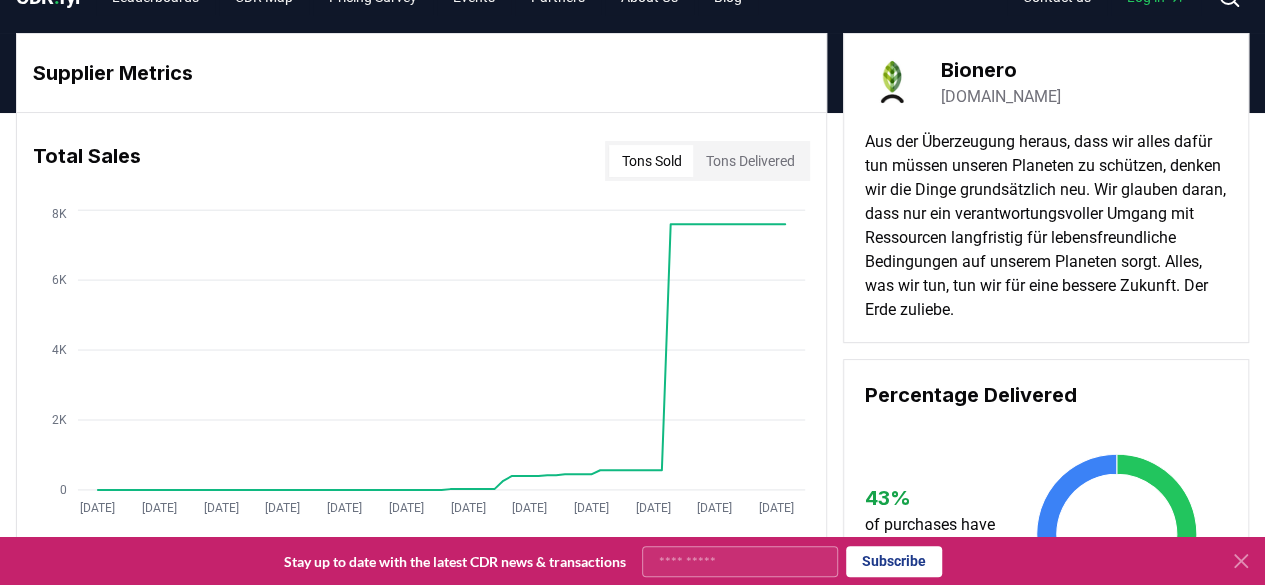 scroll, scrollTop: 34, scrollLeft: 0, axis: vertical 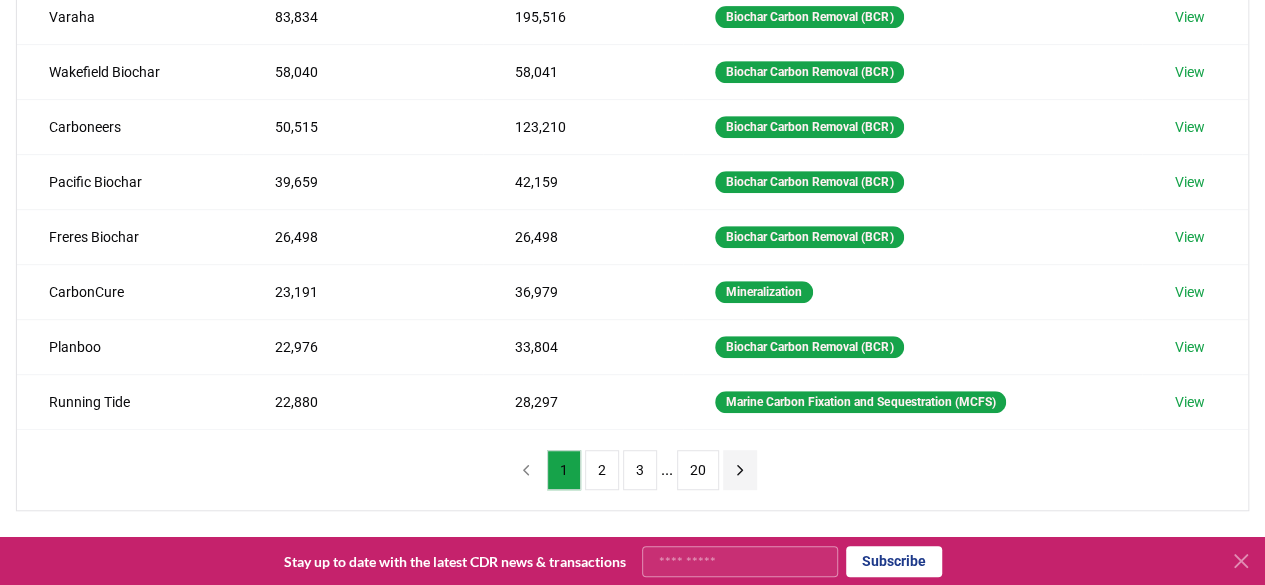 click 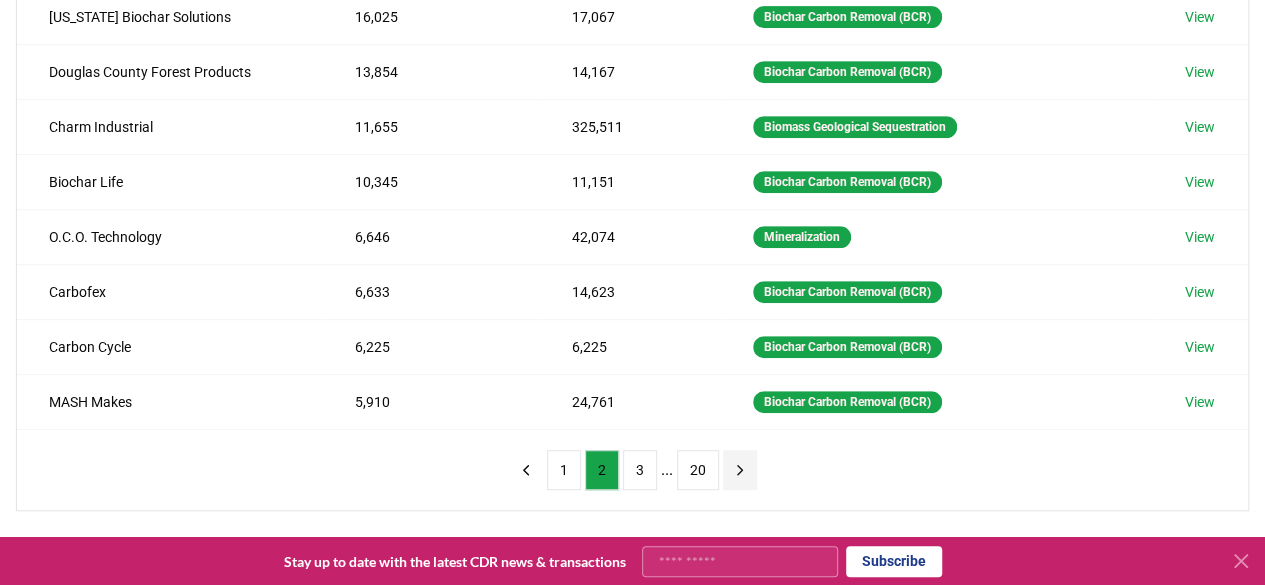 click 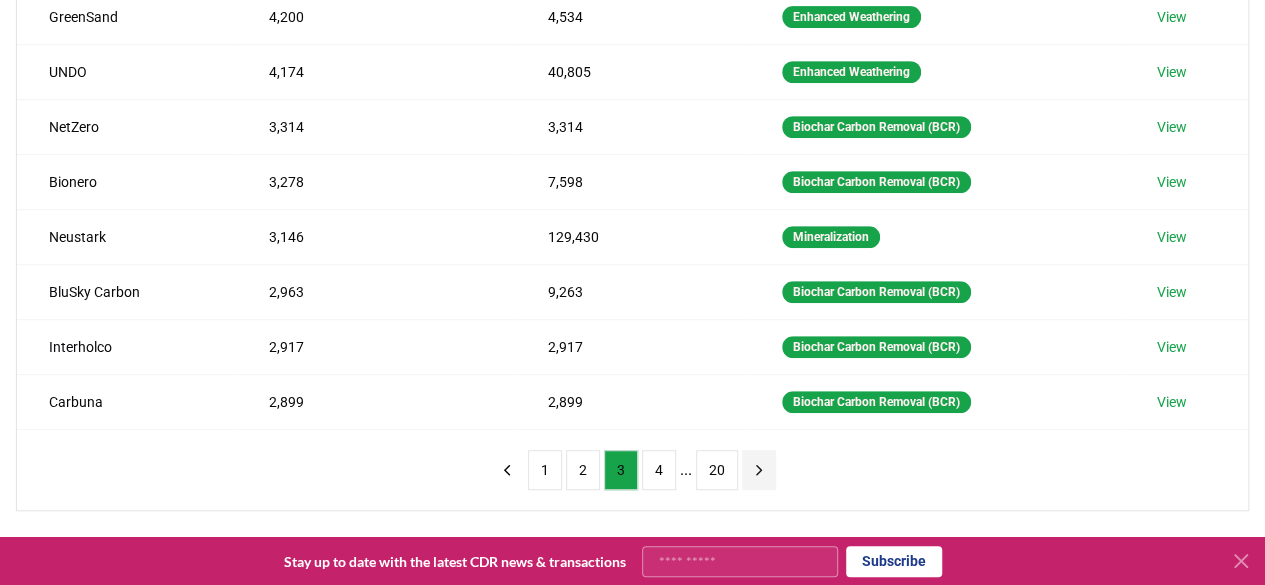 click on "1 2 3 4 ... 20" at bounding box center [633, 470] 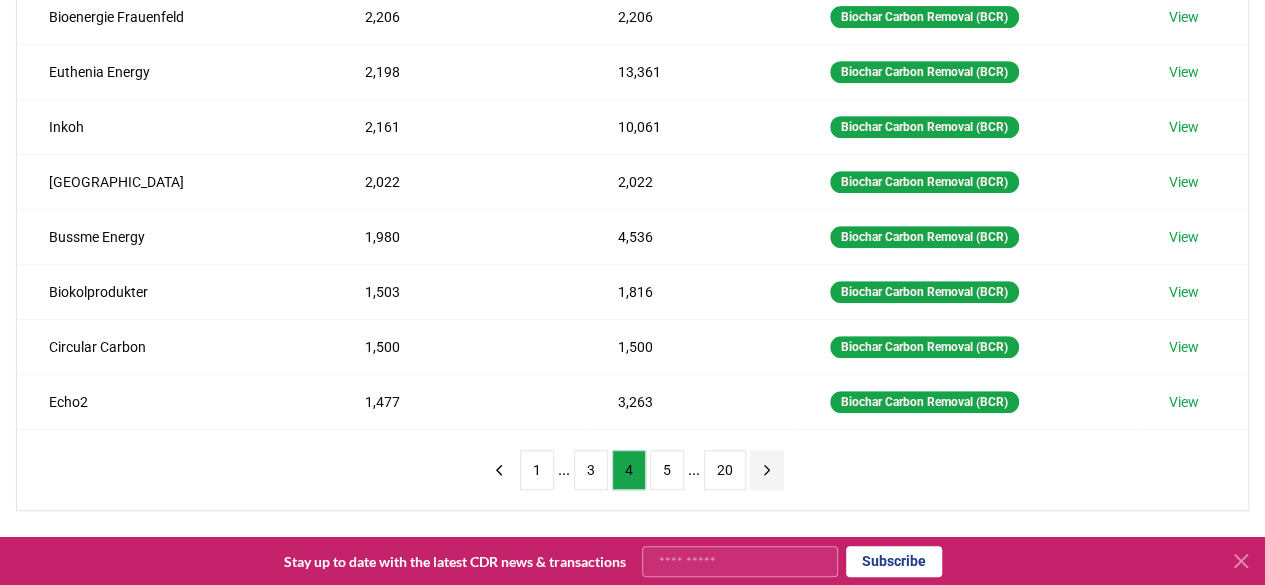 click at bounding box center (767, 470) 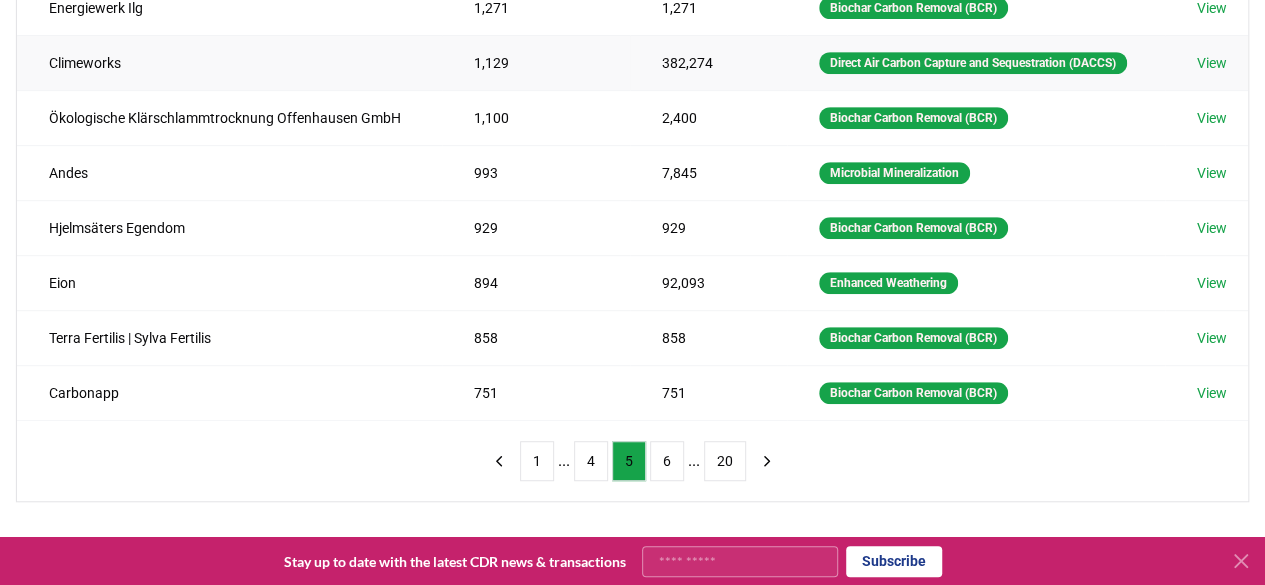 scroll, scrollTop: 455, scrollLeft: 0, axis: vertical 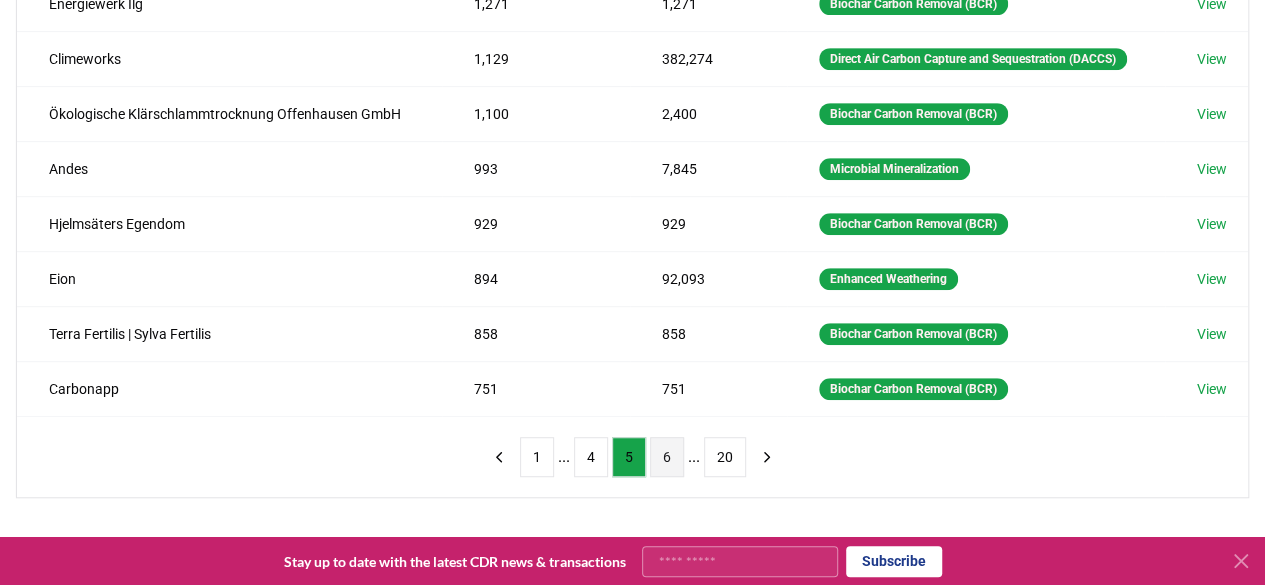 click on "6" at bounding box center [667, 457] 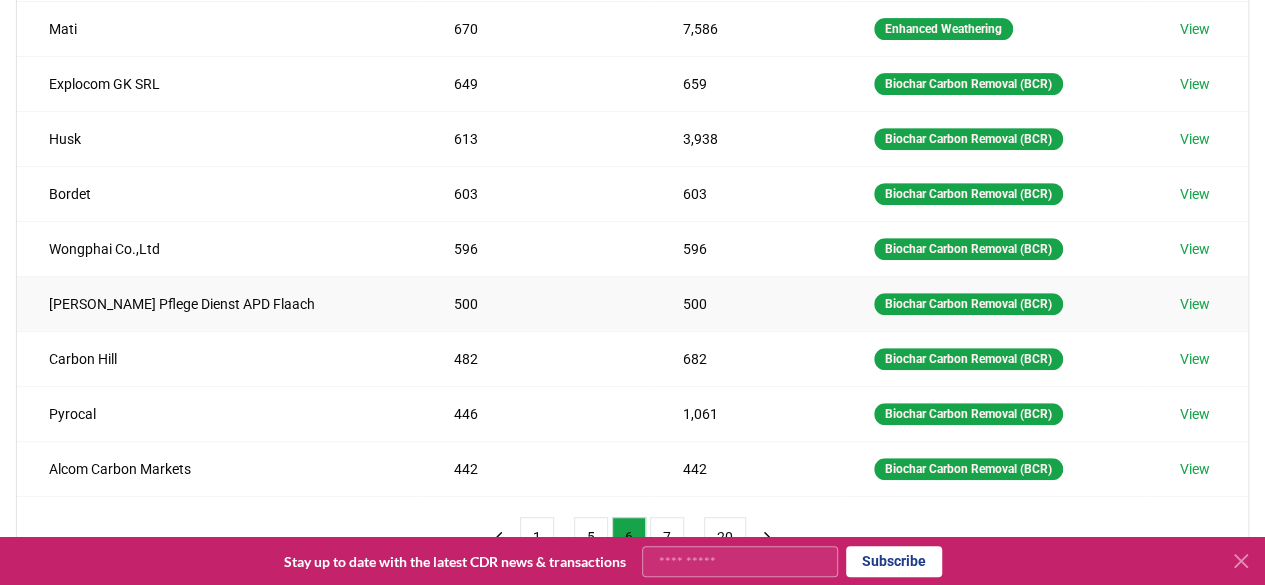 scroll, scrollTop: 371, scrollLeft: 0, axis: vertical 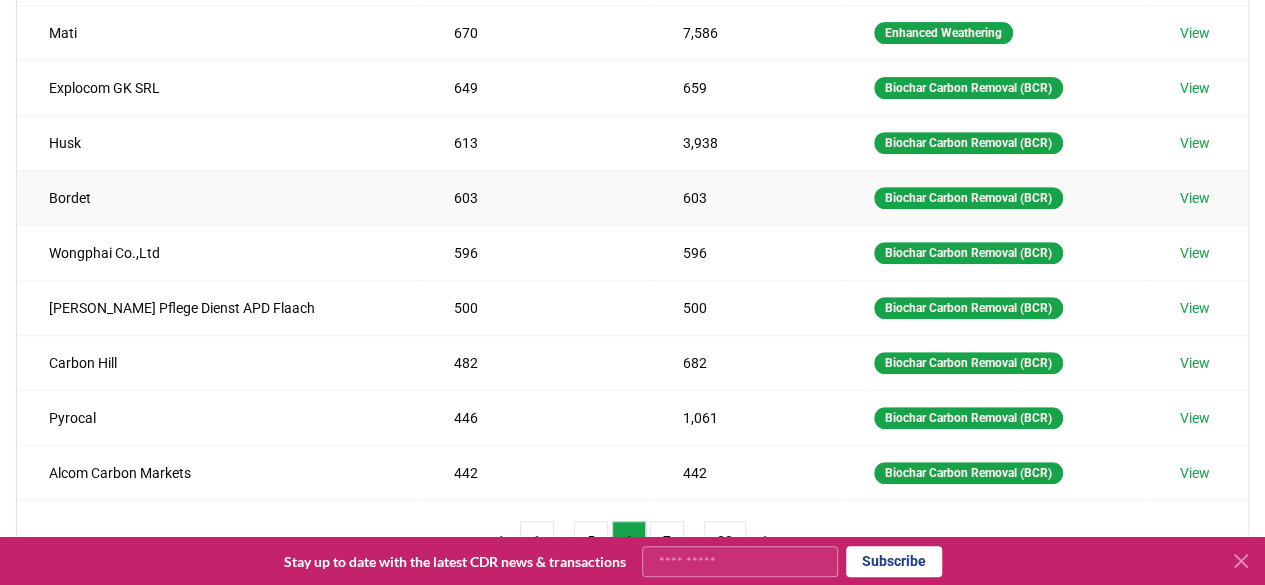 click on "View" at bounding box center (1194, 198) 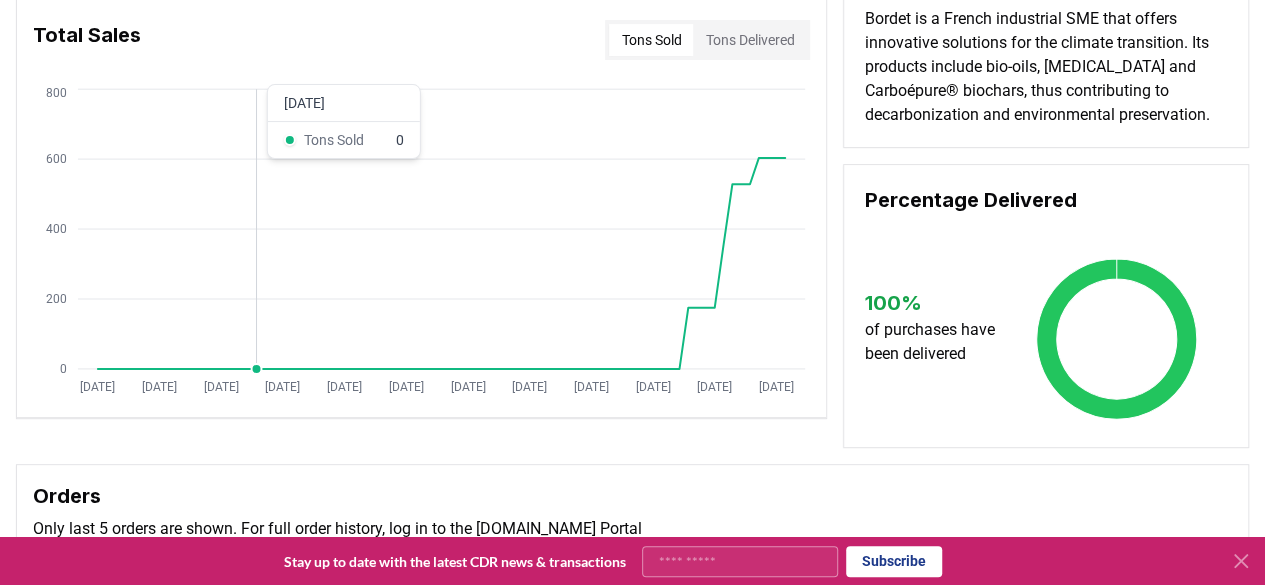 scroll, scrollTop: 0, scrollLeft: 0, axis: both 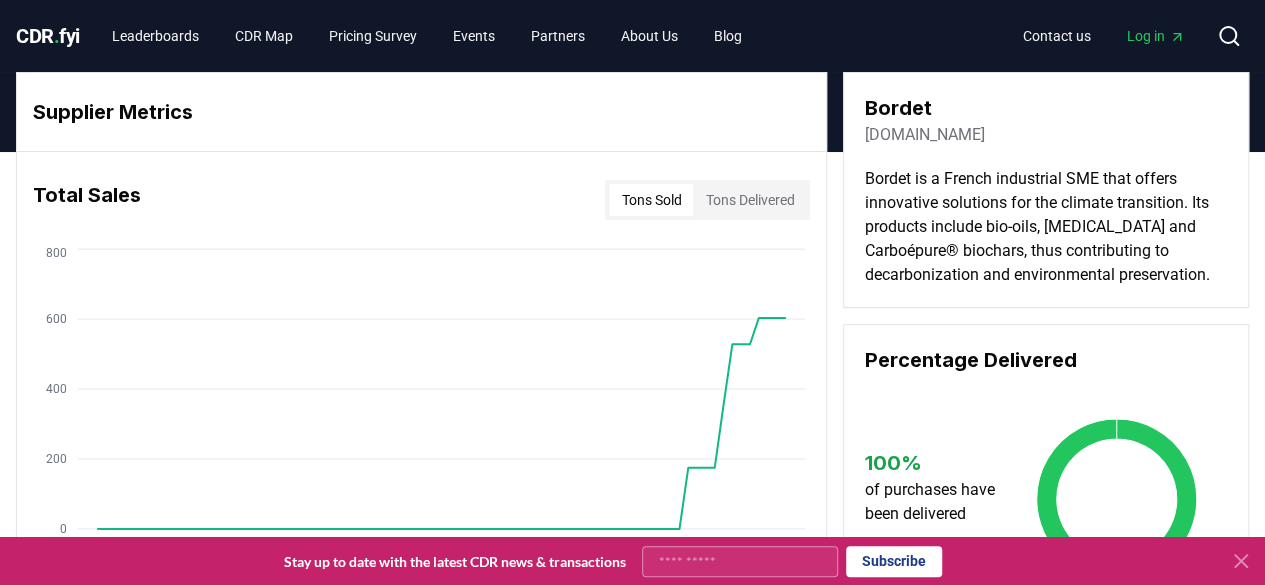 click on "[DOMAIN_NAME]" at bounding box center (924, 135) 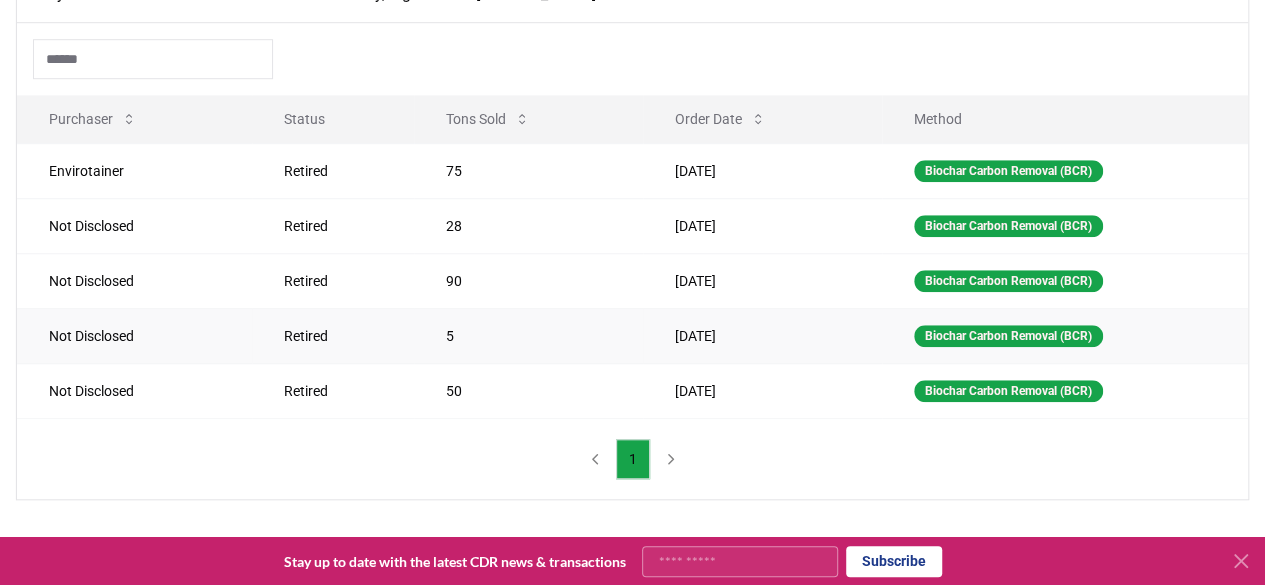 scroll, scrollTop: 702, scrollLeft: 0, axis: vertical 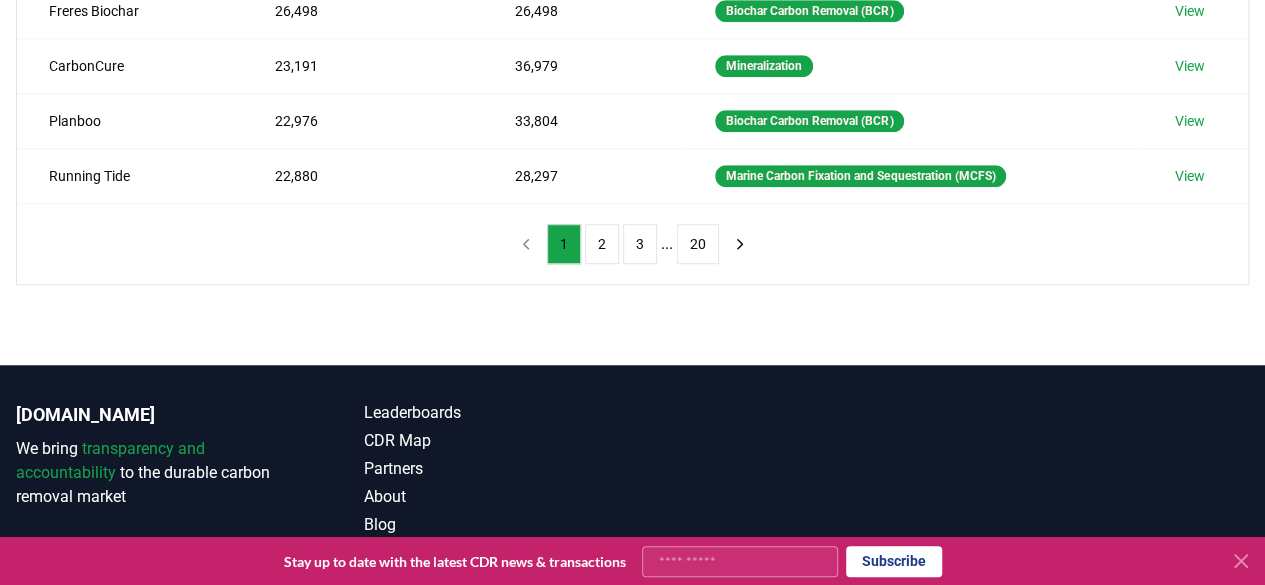 click on "..." at bounding box center (667, 244) 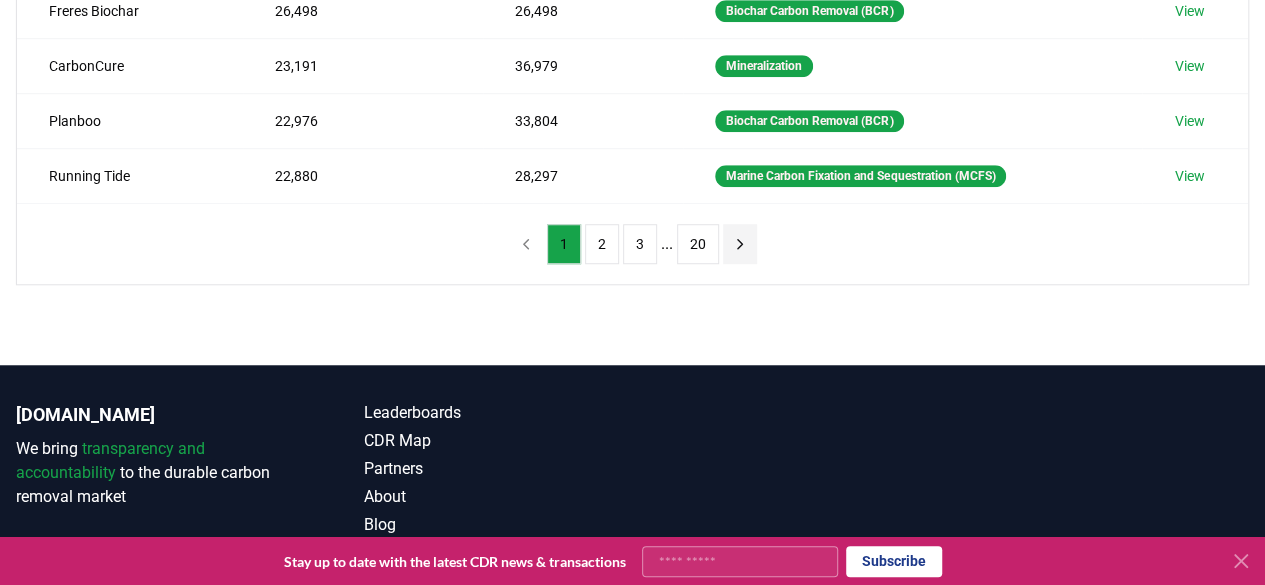 click 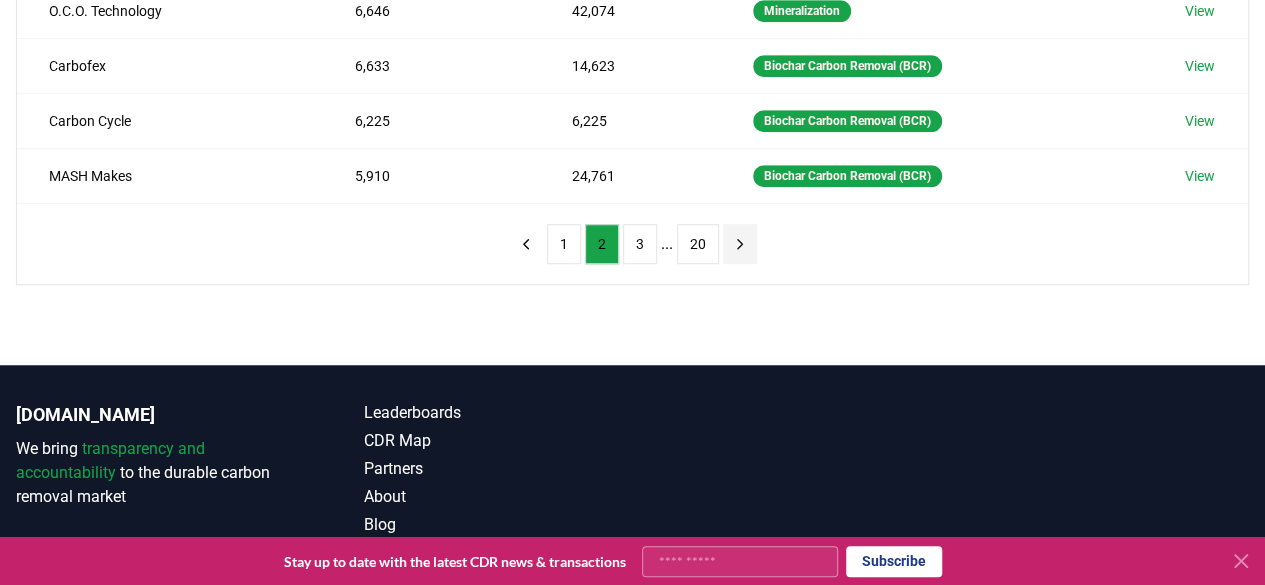 click 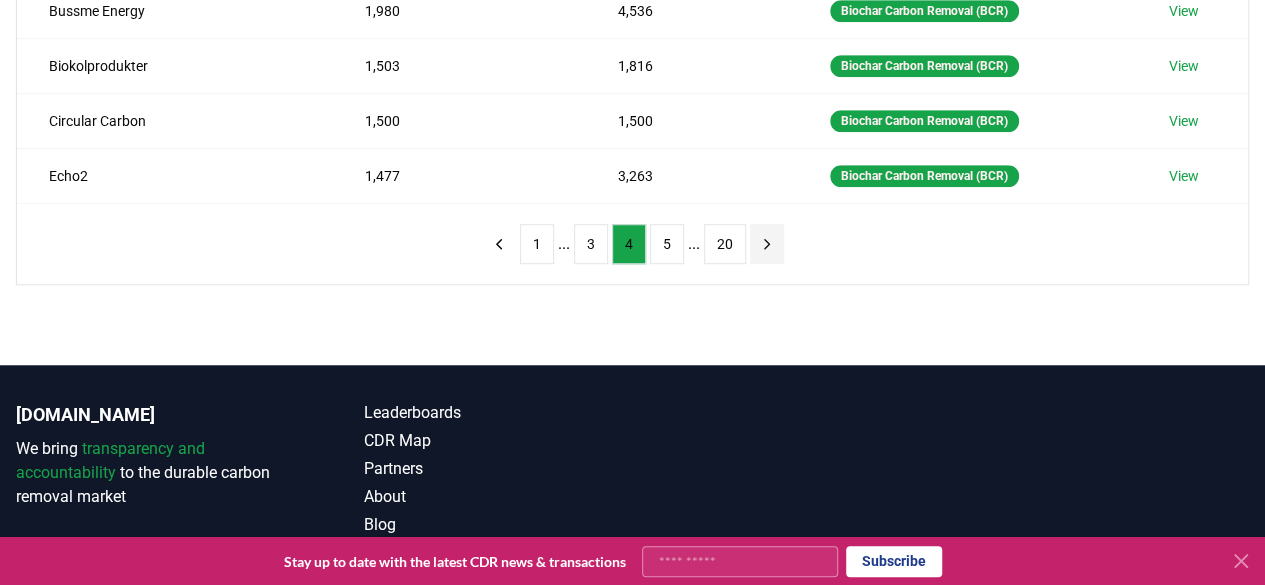 click on "20" at bounding box center [725, 244] 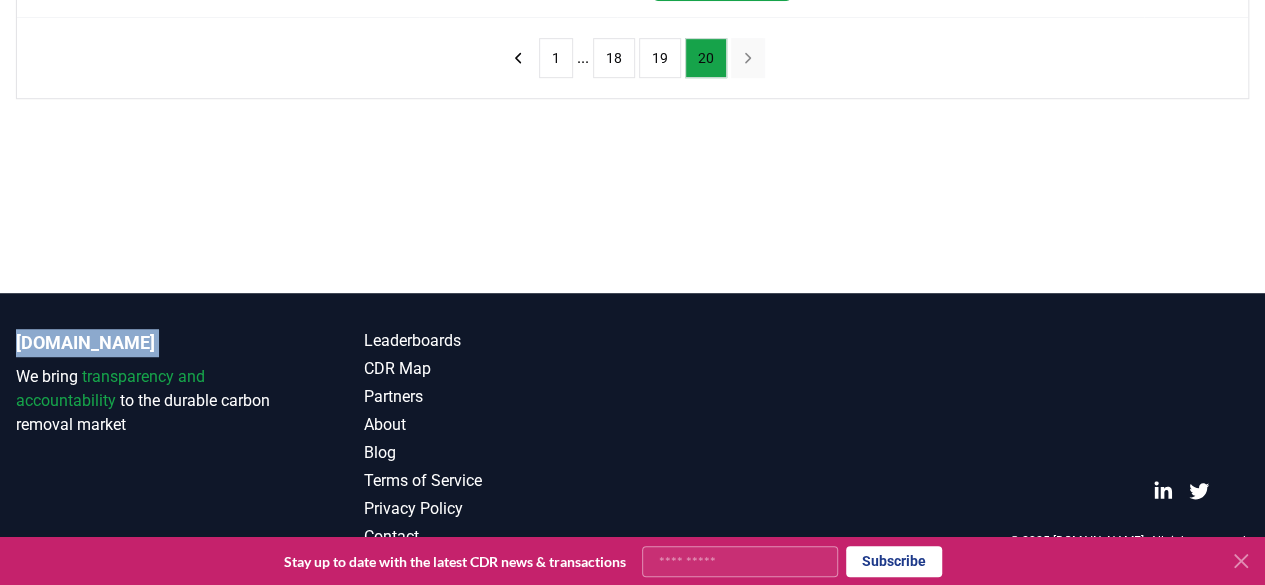 click on "Suppliers Purchasers Services Method Name Tons Delivered Tons Sold Method CarbonBlue 0 400 Direct Ocean Removal View Travertine 0 365 Enhanced Weathering View Gigablue 0 200,000 Marine Biomass Carbon Capture and Sequestration (MBCCS) View Carba 0 44,000 Biomass Direct Storage View 1 ... 18 19 20" at bounding box center (632, 0) 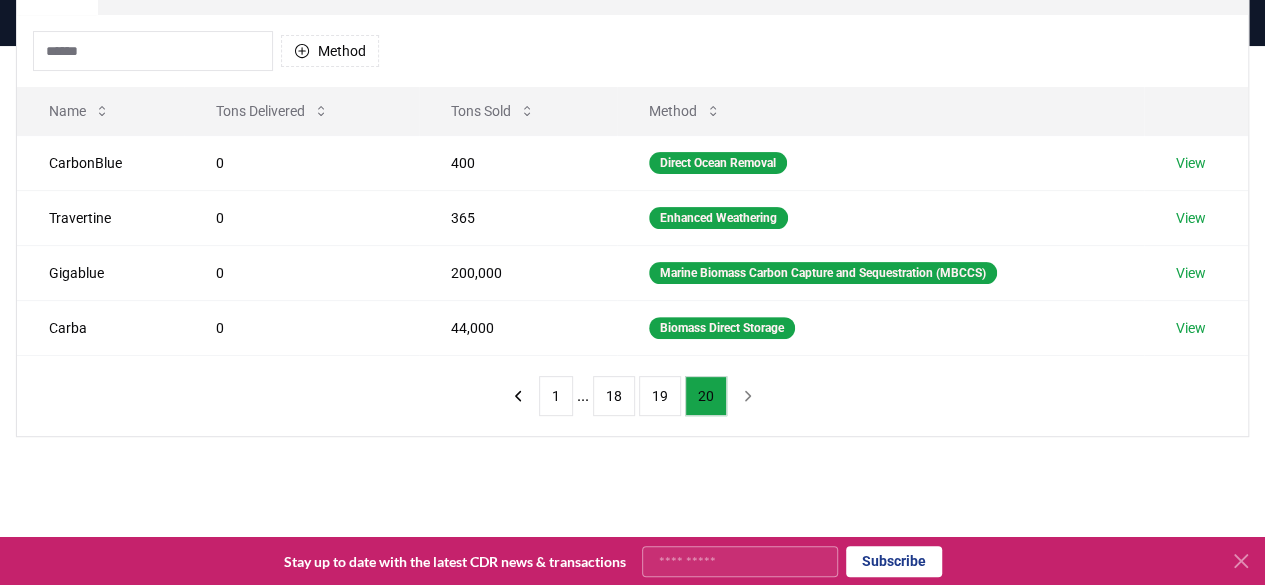 scroll, scrollTop: 188, scrollLeft: 0, axis: vertical 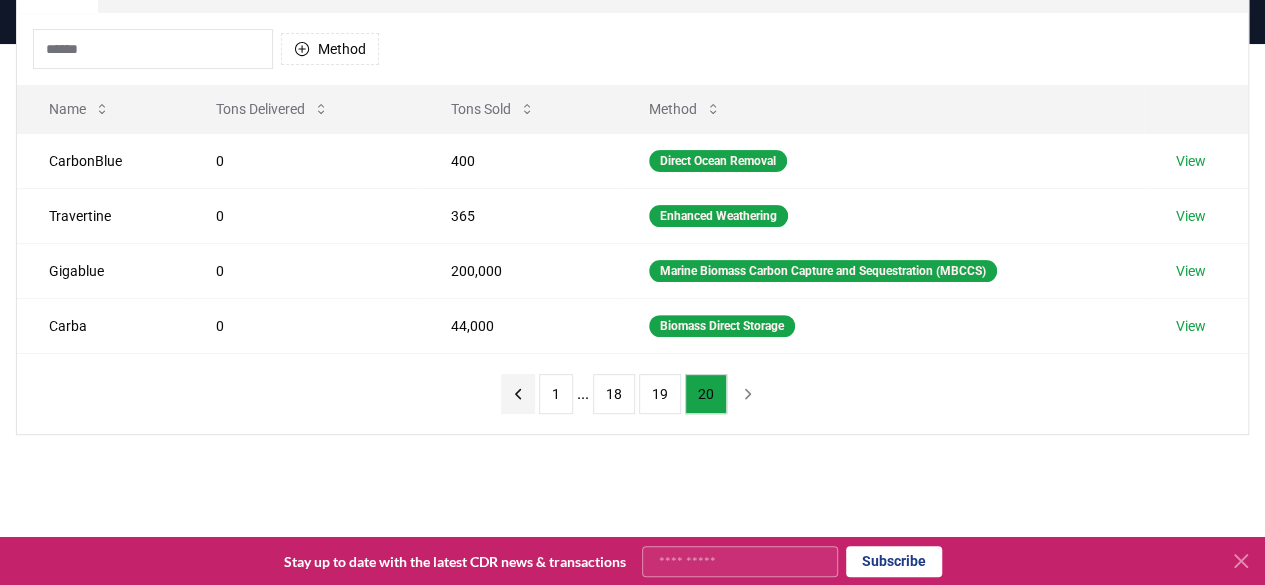 click 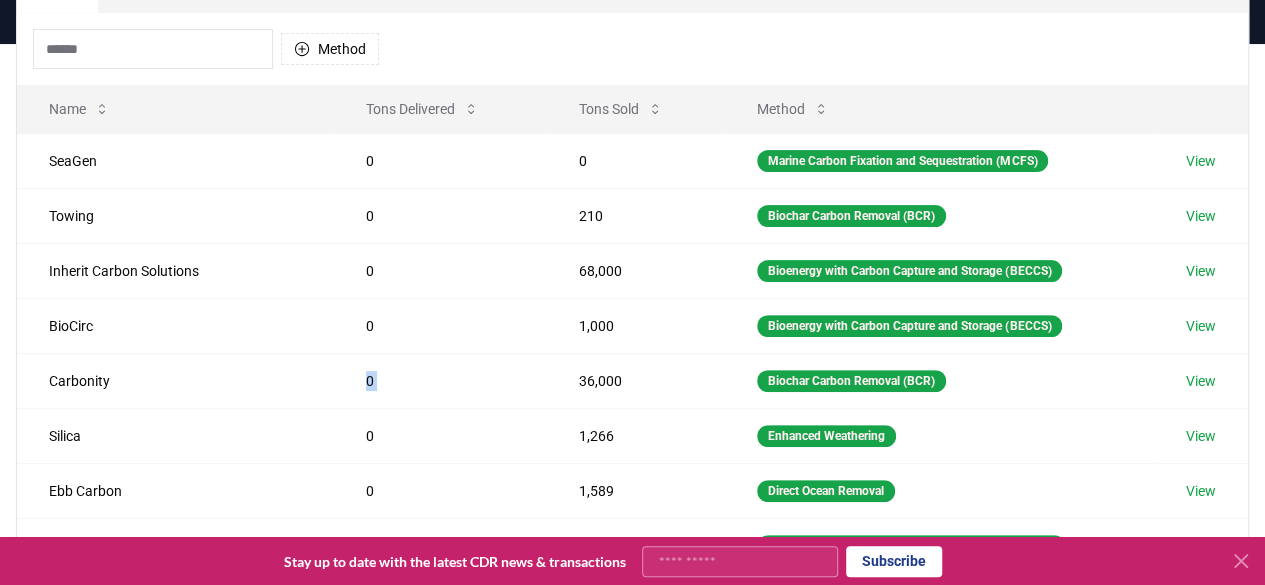click on "0" at bounding box center (440, 380) 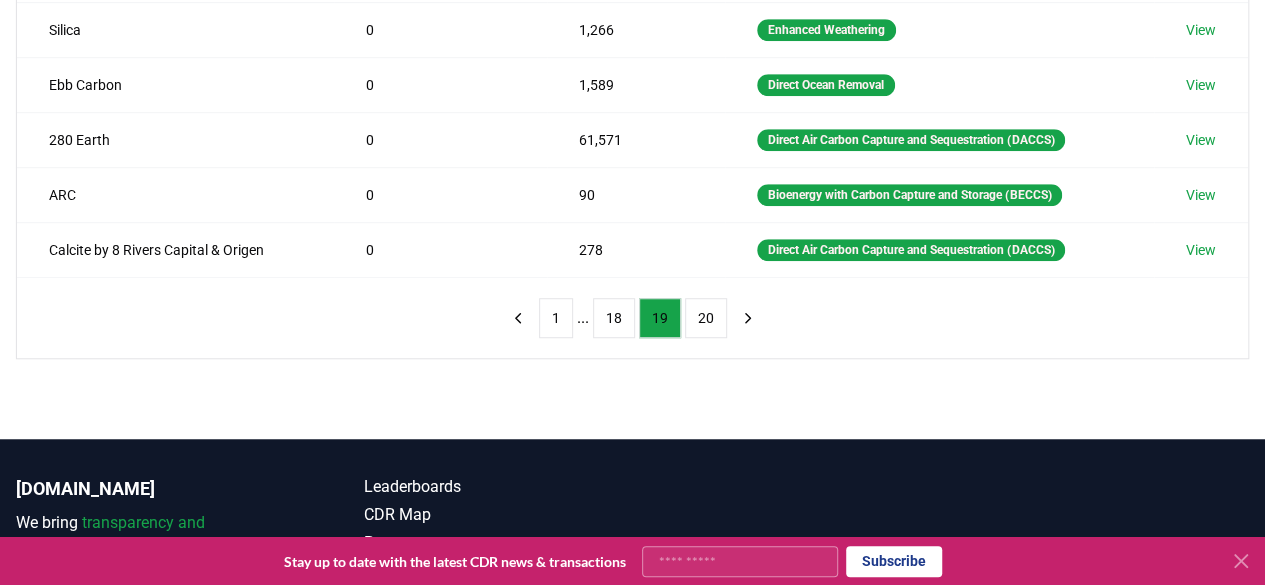 scroll, scrollTop: 728, scrollLeft: 0, axis: vertical 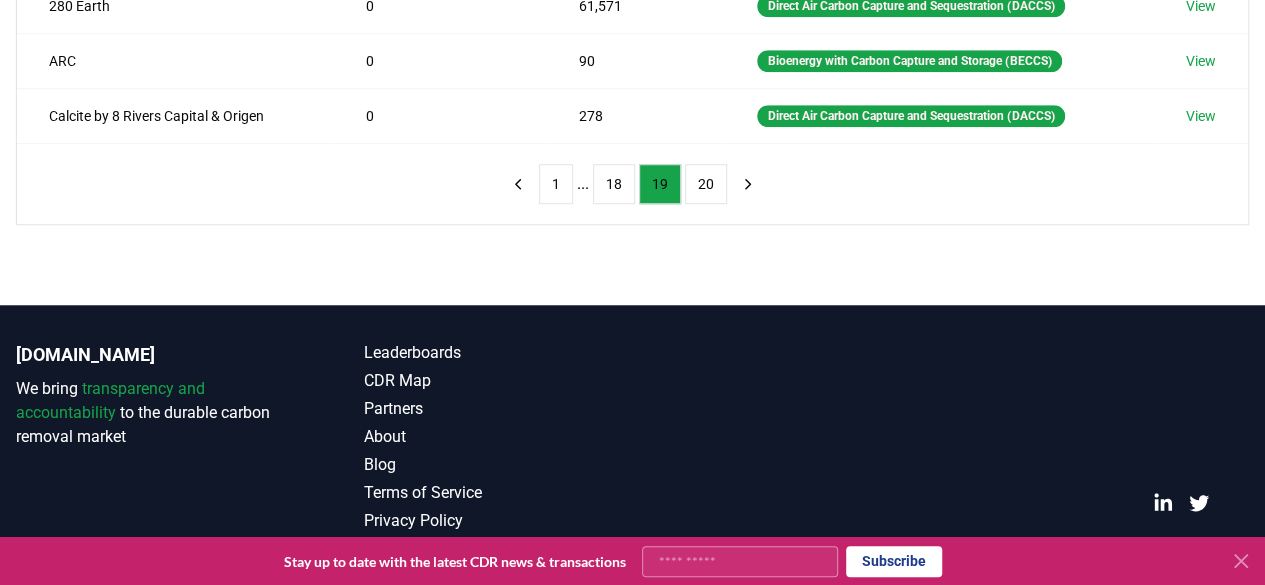 click on "..." at bounding box center (583, 184) 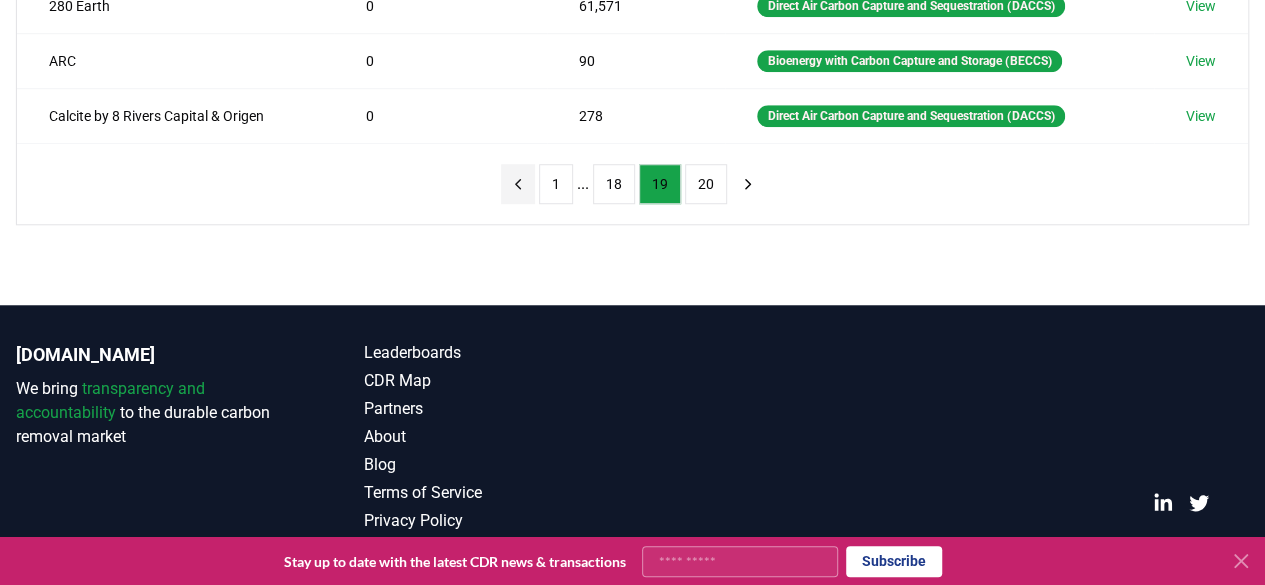 click 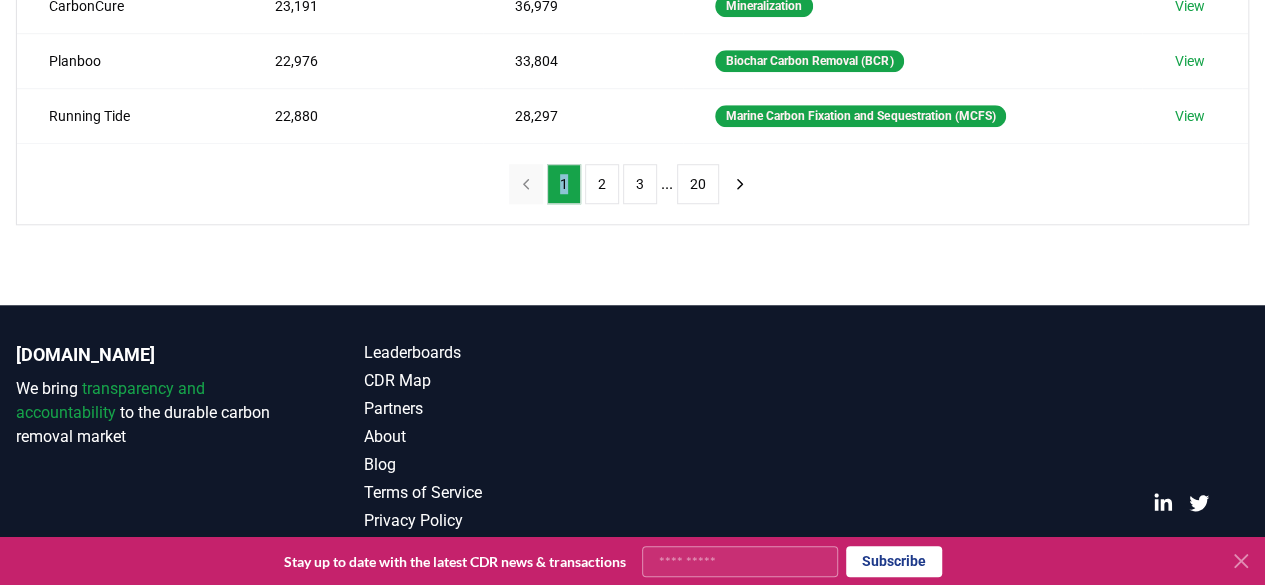 click on "1 2 3 ... 20" at bounding box center (633, 184) 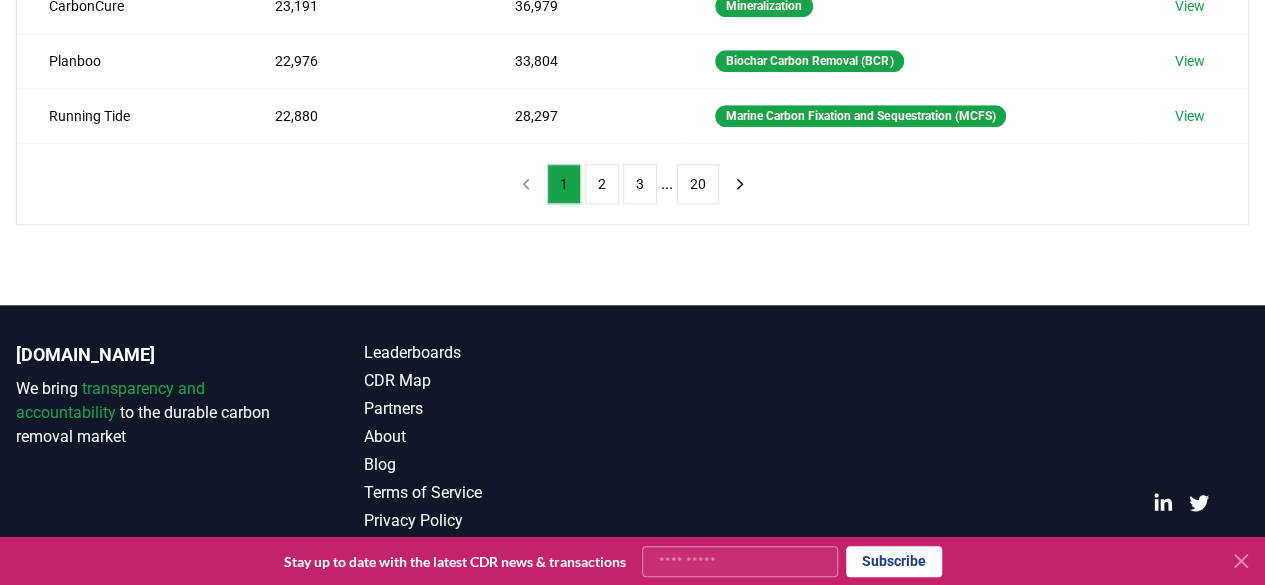 click on "..." at bounding box center (667, 184) 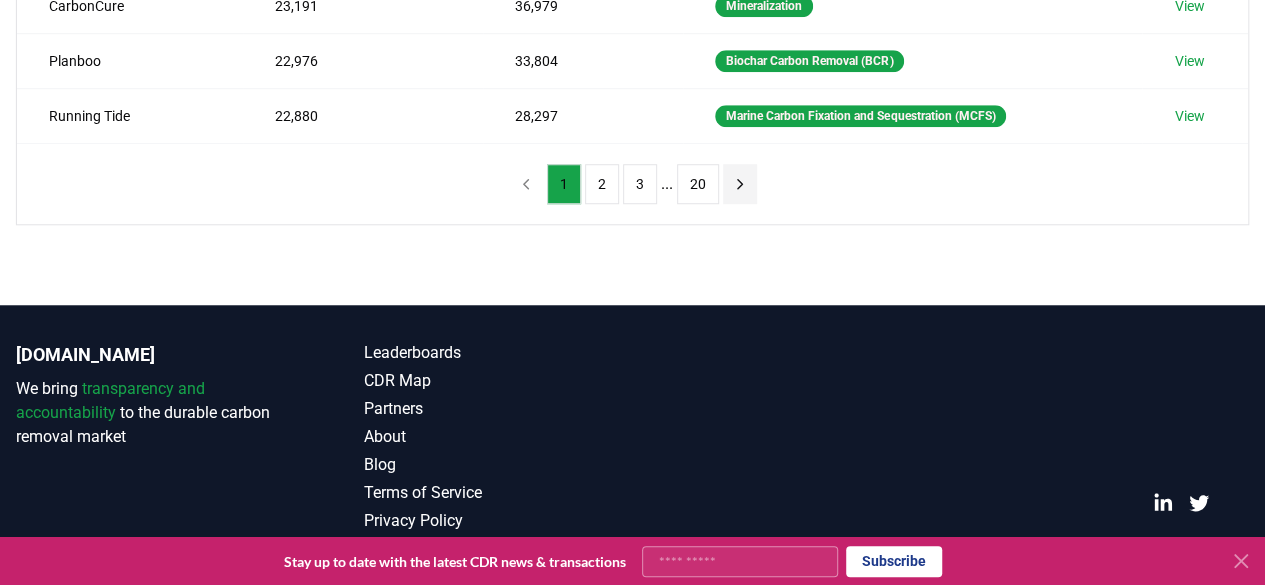 click 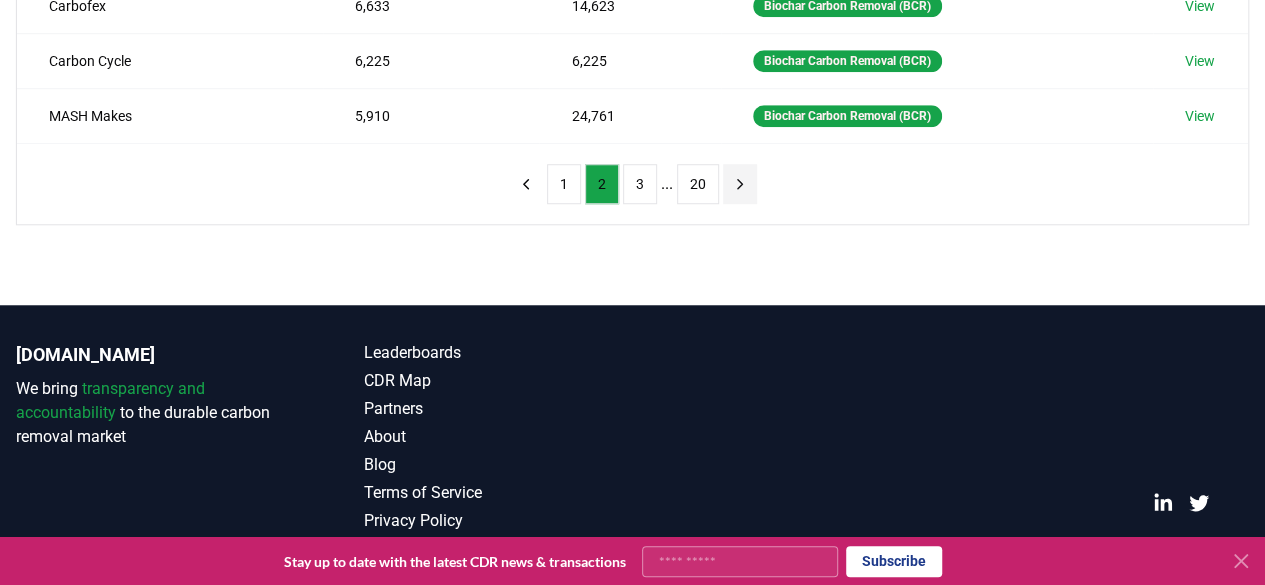click 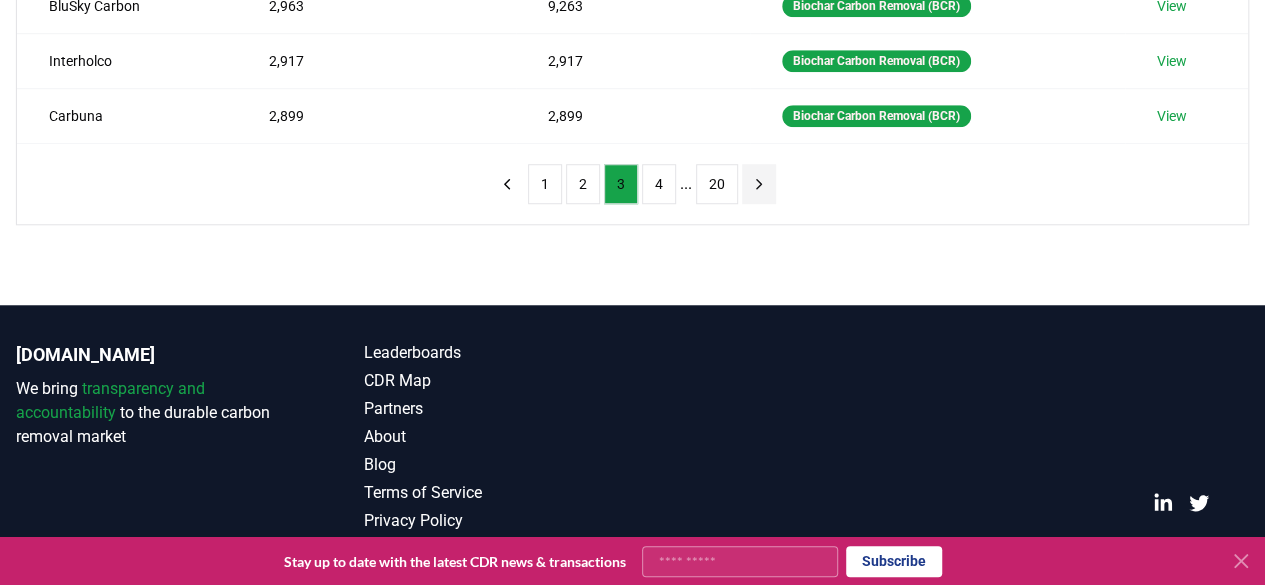click at bounding box center [759, 184] 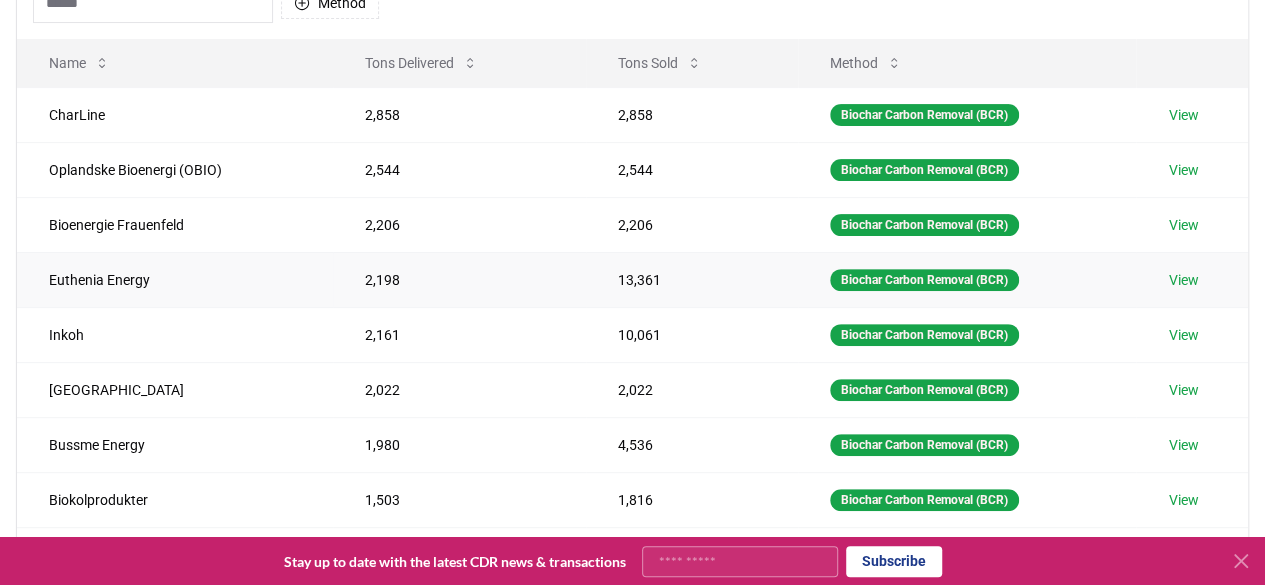 scroll, scrollTop: 728, scrollLeft: 0, axis: vertical 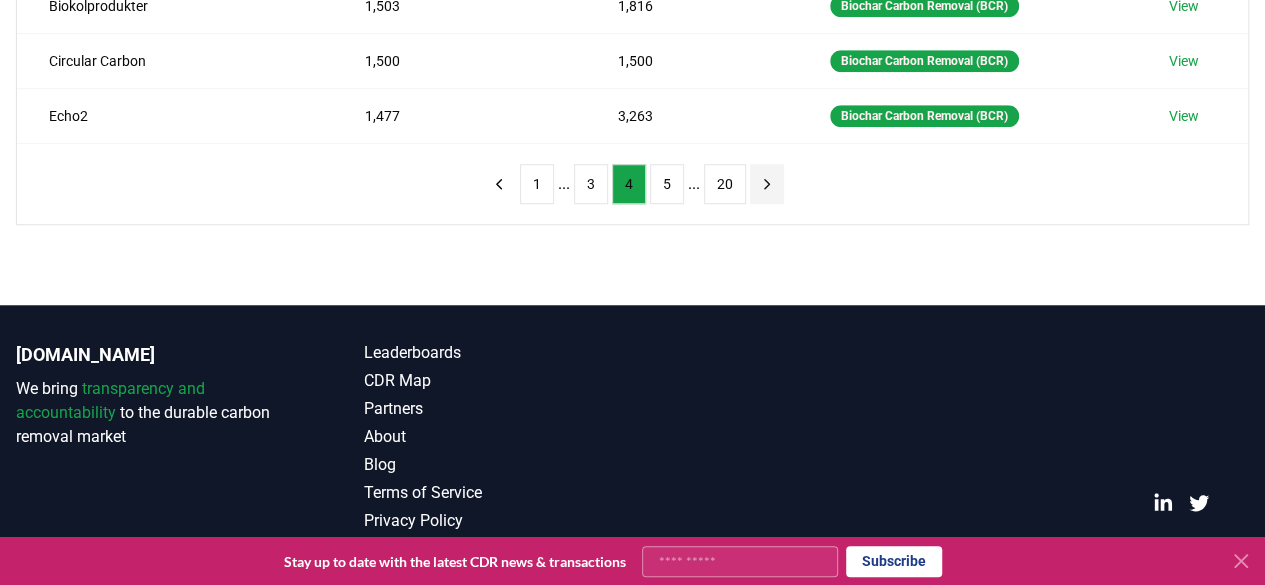 click 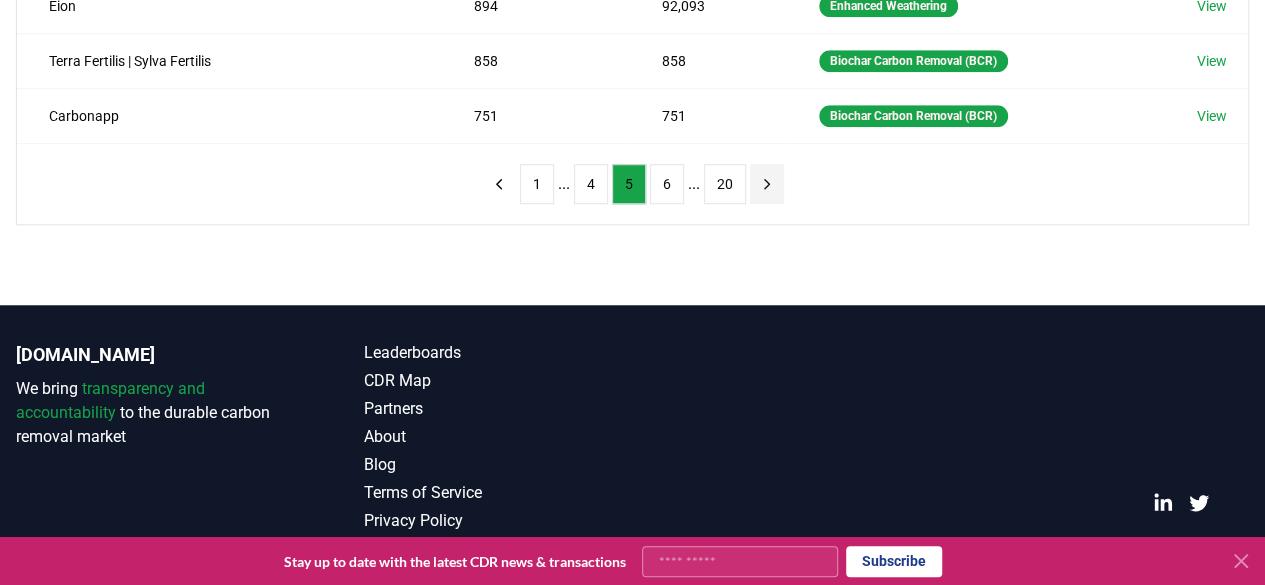 click 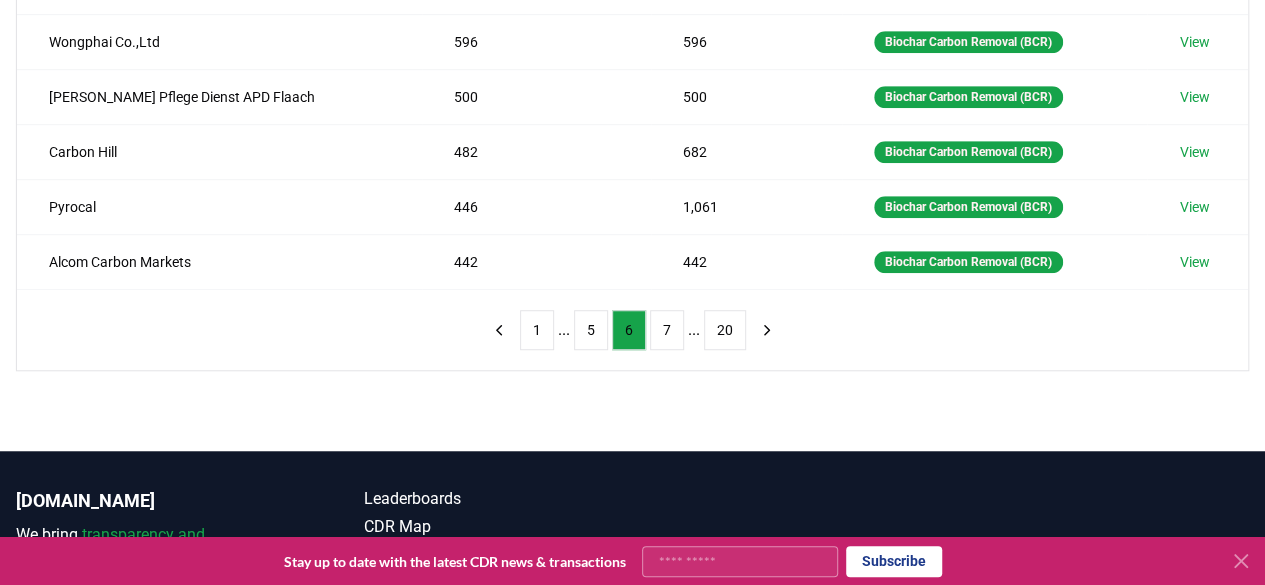 scroll, scrollTop: 580, scrollLeft: 0, axis: vertical 